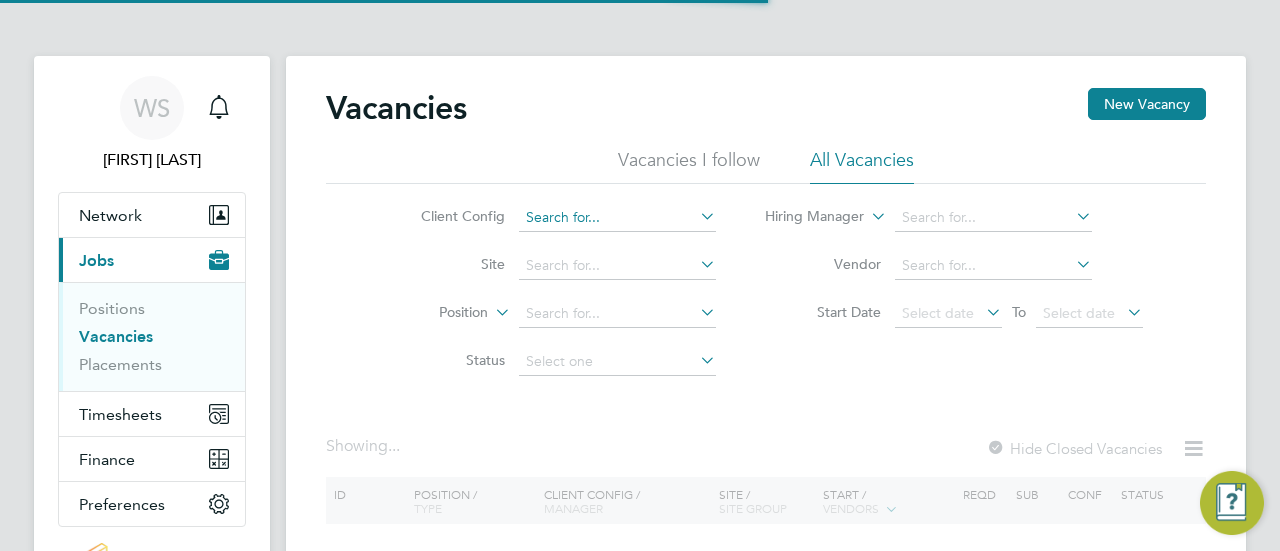 scroll, scrollTop: 0, scrollLeft: 0, axis: both 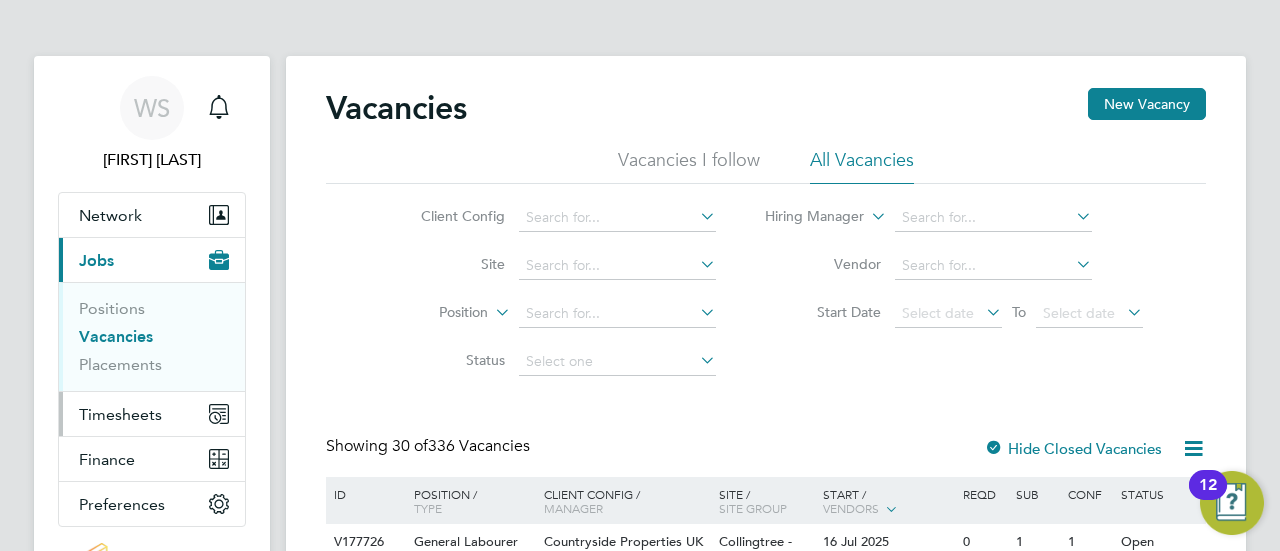 click on "Timesheets" at bounding box center [120, 414] 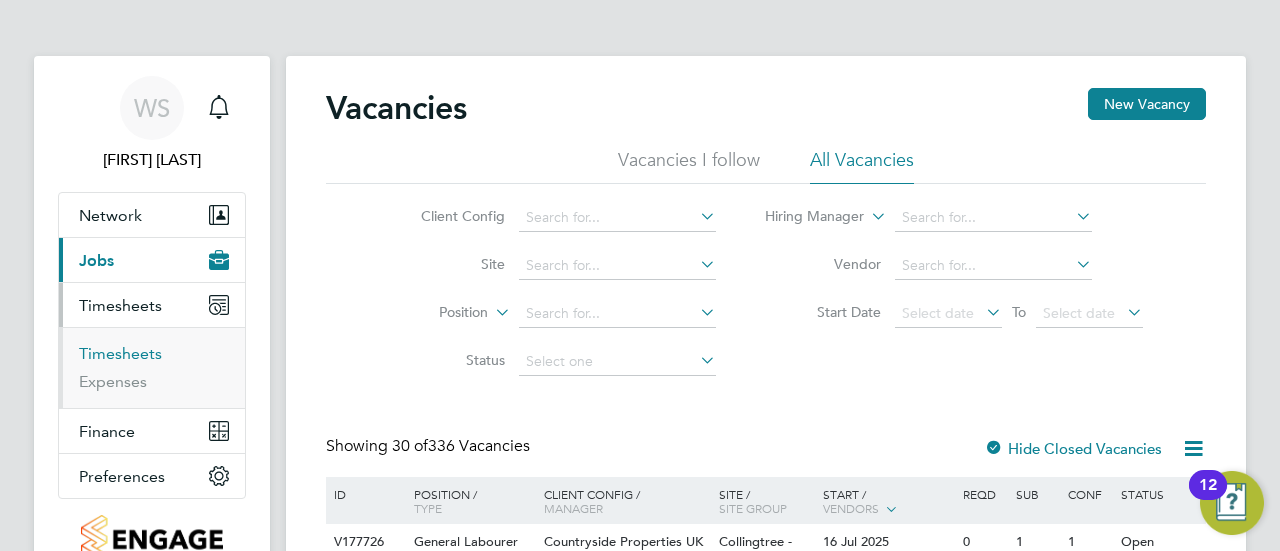 click on "Timesheets" at bounding box center [120, 353] 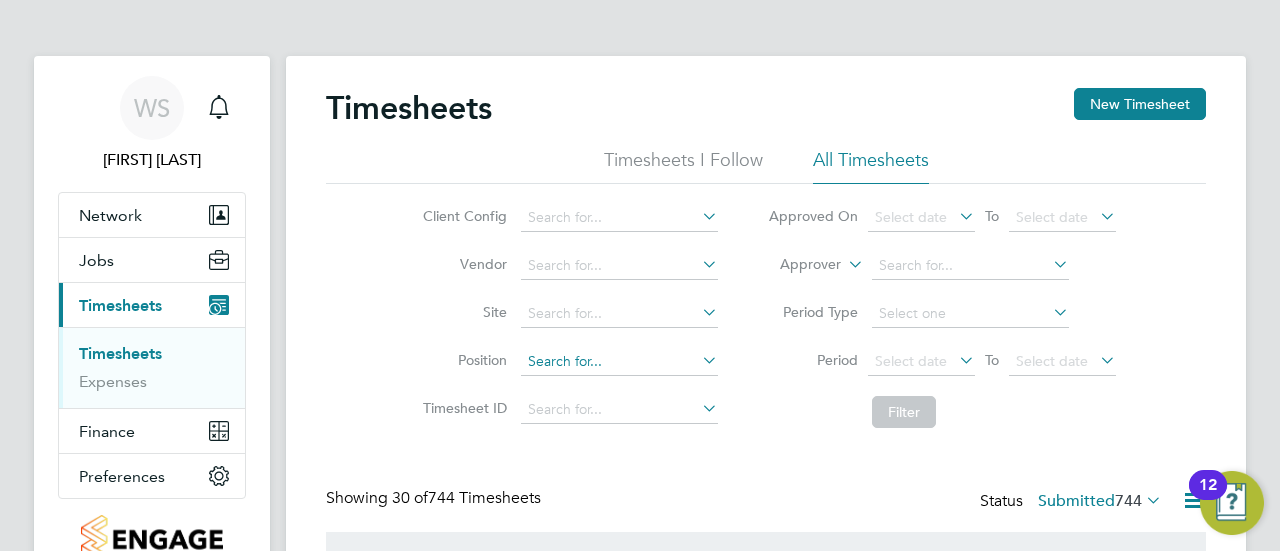 scroll, scrollTop: 10, scrollLeft: 10, axis: both 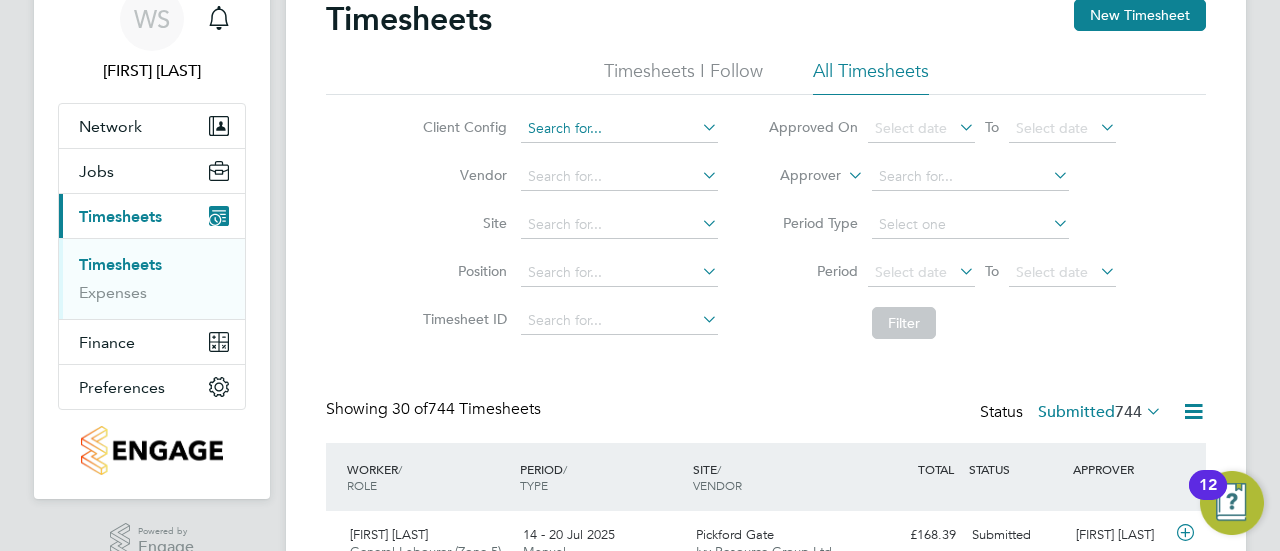 click 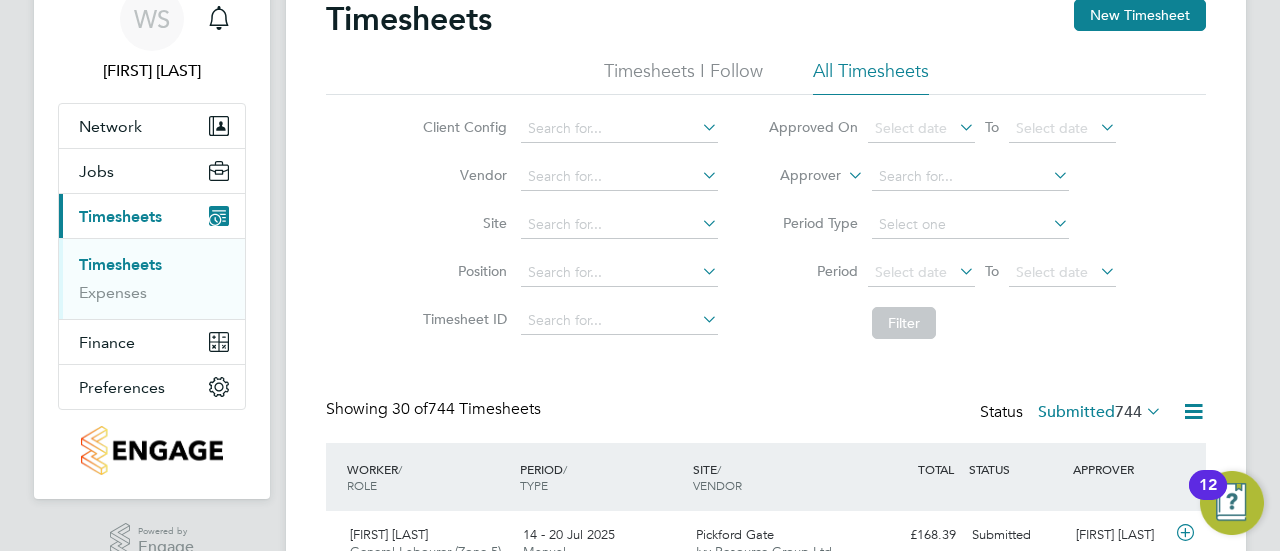 click on "Countryside Timber Frame Ltd" 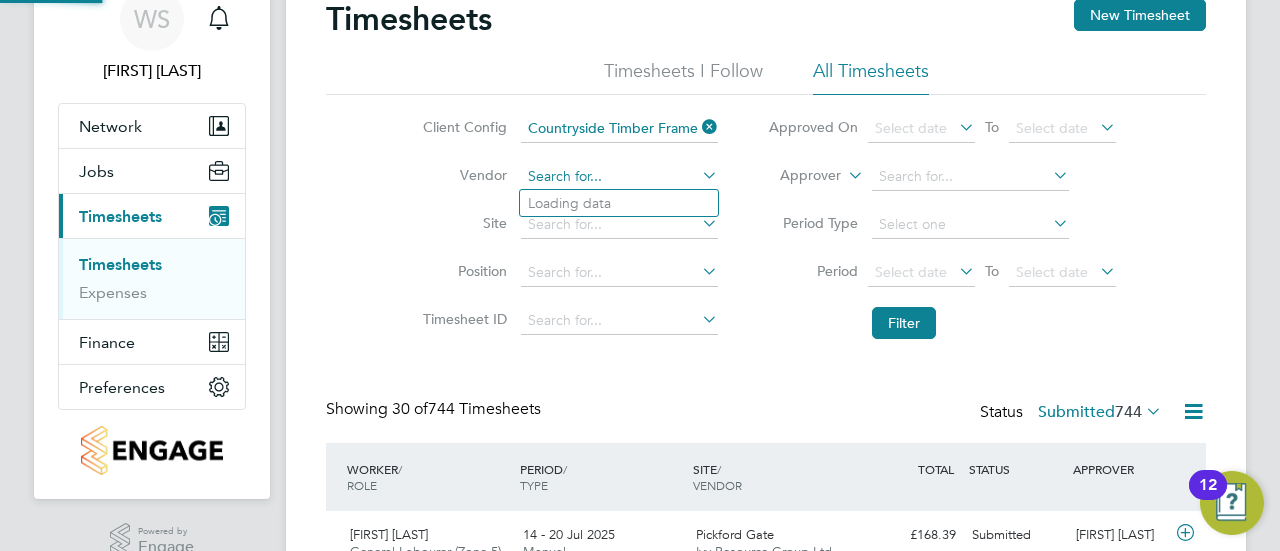 click on "Timesheets New Timesheet Timesheets I Follow All Timesheets Client Config   Countryside Timber Frame Ltd Vendor   Site   Position   Timesheet ID   Approved On
Select date
To
Select date
Approver     Period Type   Period
Select date
To
Select date
Filter Showing   30 of  744 Timesheets Status  Submitted  744  WORKER  / ROLE WORKER  / PERIOD PERIOD  / TYPE SITE  / VENDOR TOTAL   TOTAL  / STATUS STATUS APPROVER Connor Copsey General Labourer (Zone 5)   14 - 20 Jul 2025 14 - 20 Jul 2025 Manual Pickford Gate Ivy Resource Group Ltd £168.39 Submitted Submitted Ellie Moorcroft Olawale Mustapha Cleaner   28 Jul - 3 Aug 2025 28 Jul - 3 Aug 2025 Manual Pickford Gate PSR Staffing Solutions Ltd £280.65 Submitted Submitted Ellie Moorcroft Afoke Efetobor General Labourer (Zone 6)   28 Jul - 3 Aug 2025 28 Jul - 3 Aug 2025 Manual Wynyard A Siskin Park PSR Staffing Solutions Ltd £299.36 Submitted Submitted Matthew Ajimati Gurpreet Singh Gate Person (Zone 5)   Manual £964.00" 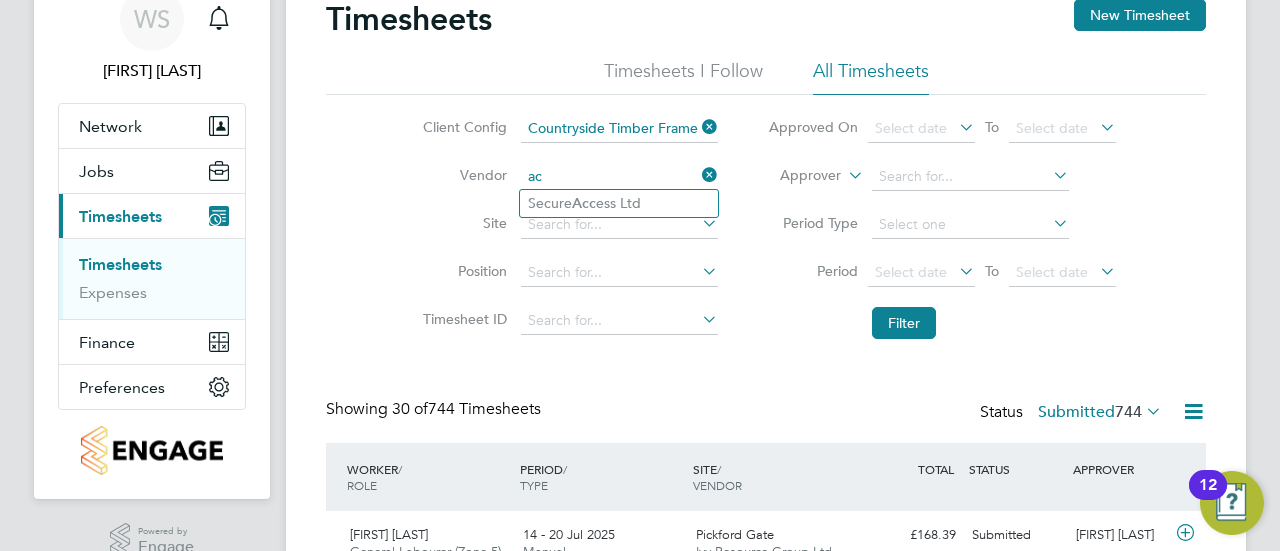 type on "a" 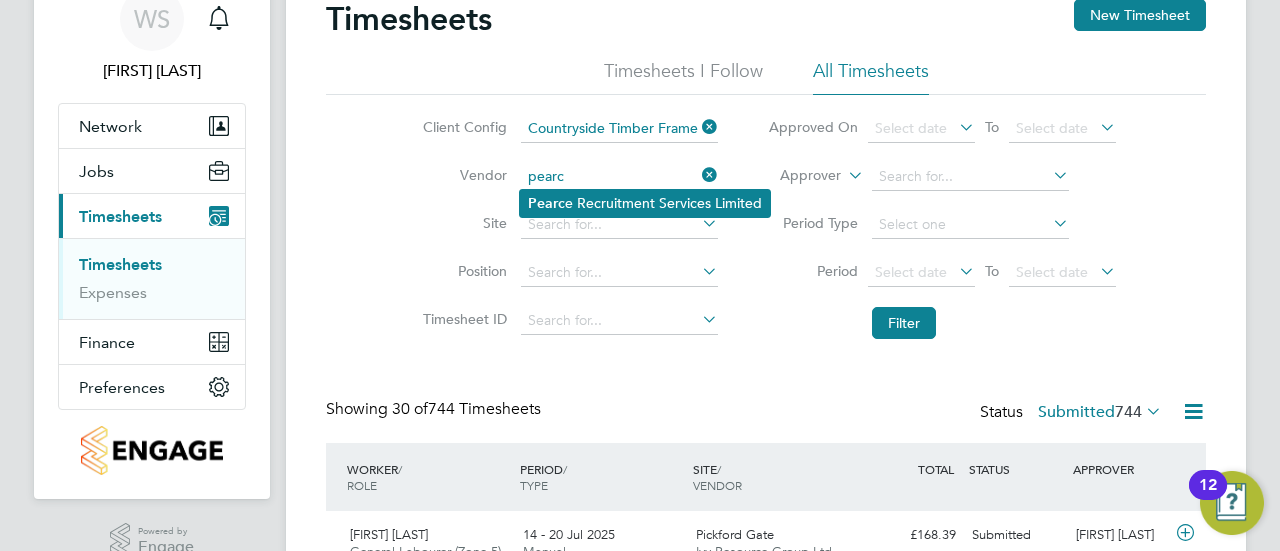 click on "Pearc e Recruitment Services Limited" 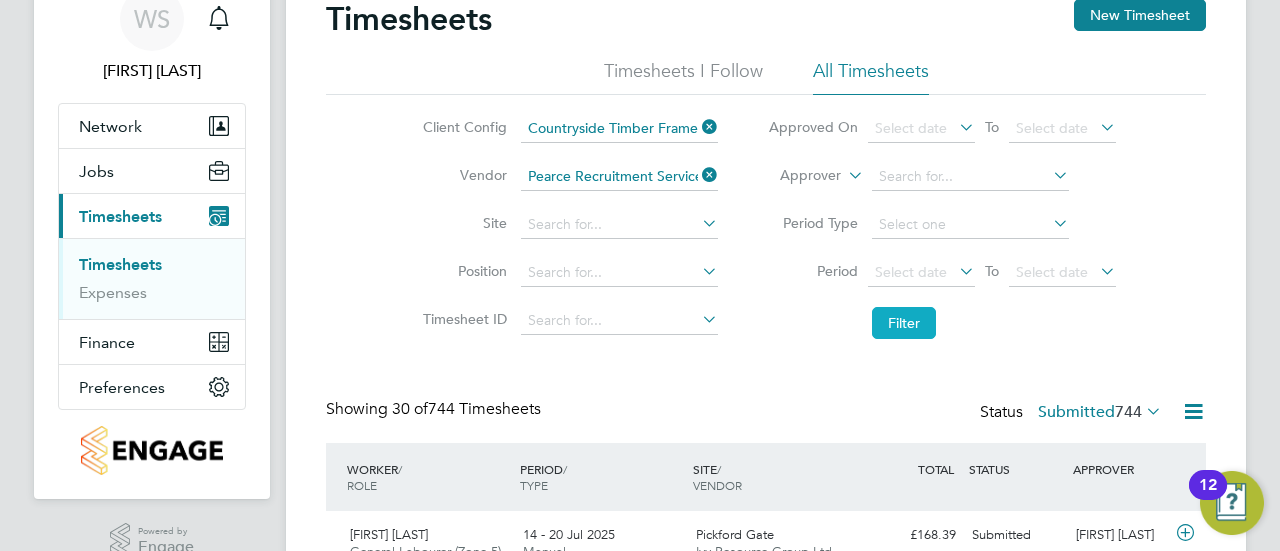 click on "Filter" 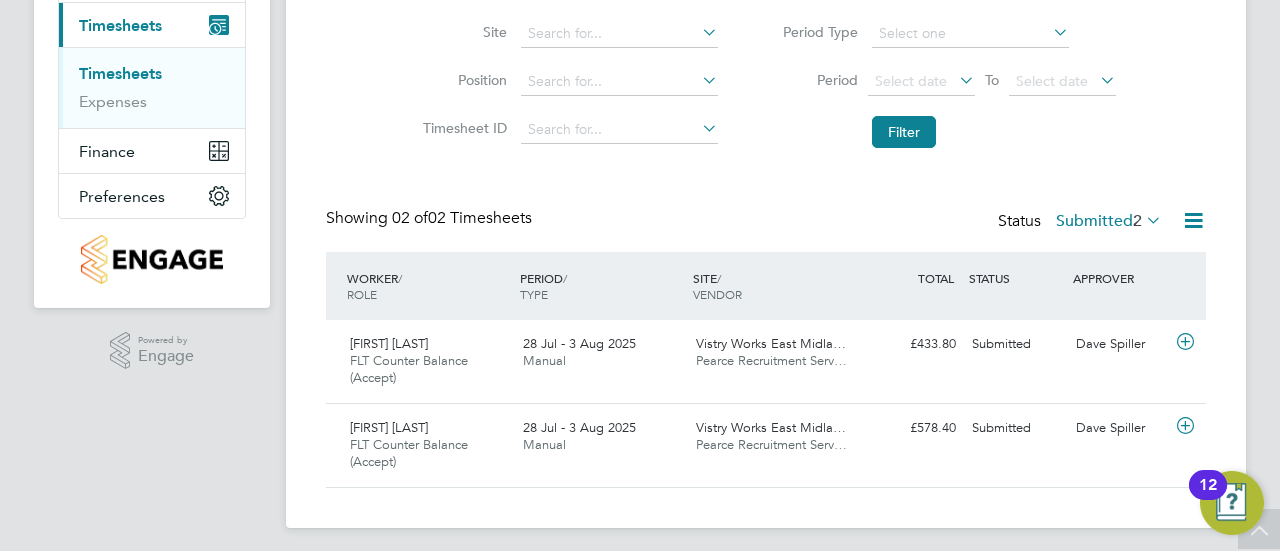 click on "Submitted  2" 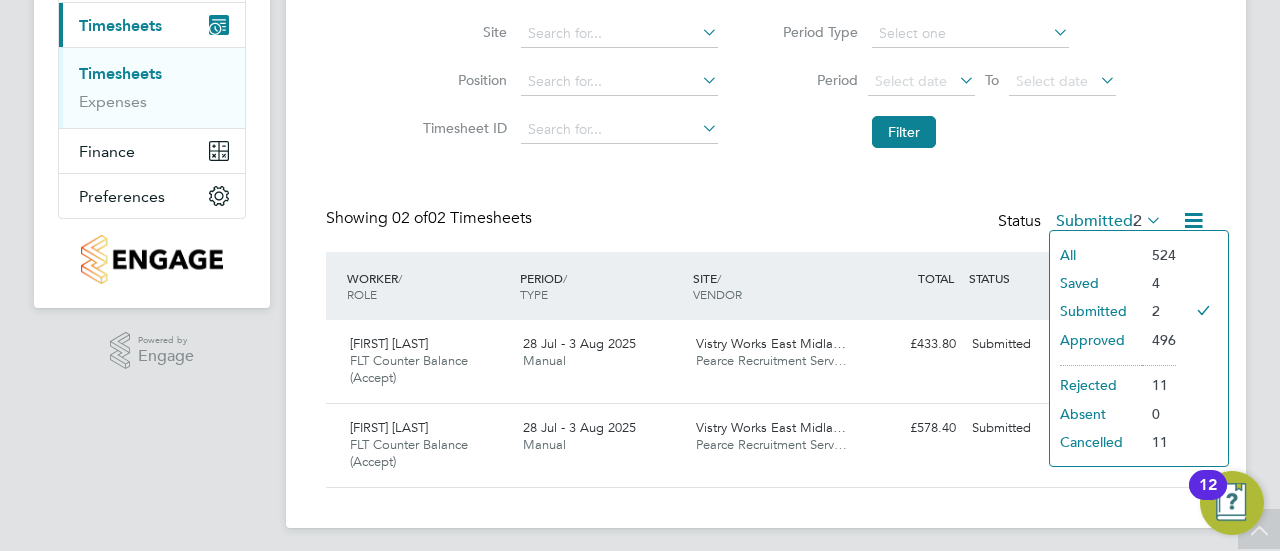 click on "Showing   02 of  02 Timesheets Status  Submitted  2" 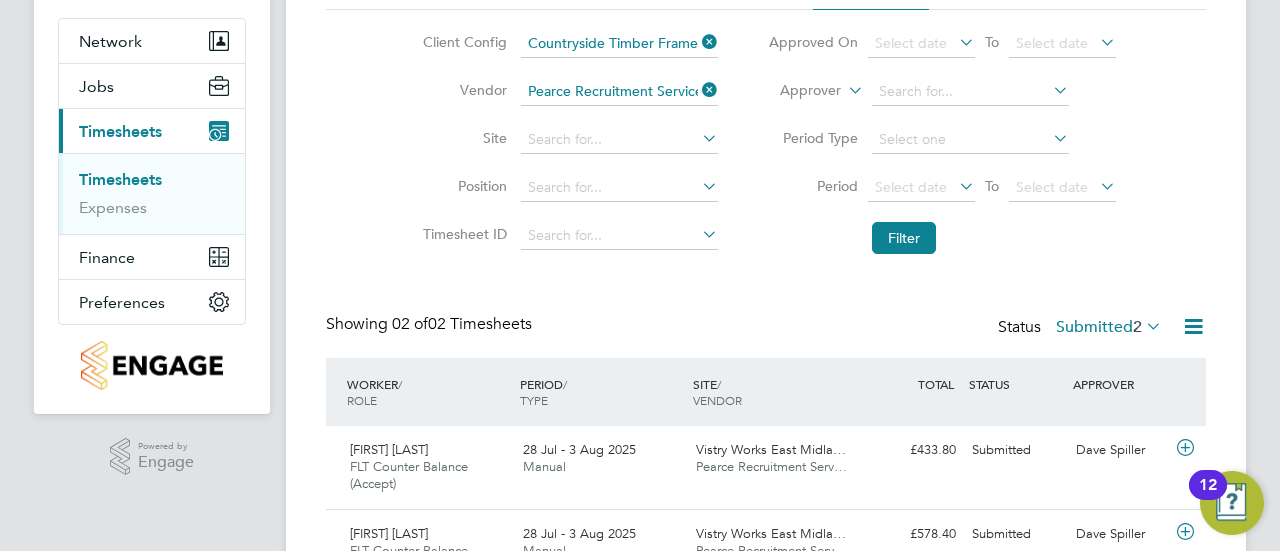 scroll, scrollTop: 216, scrollLeft: 0, axis: vertical 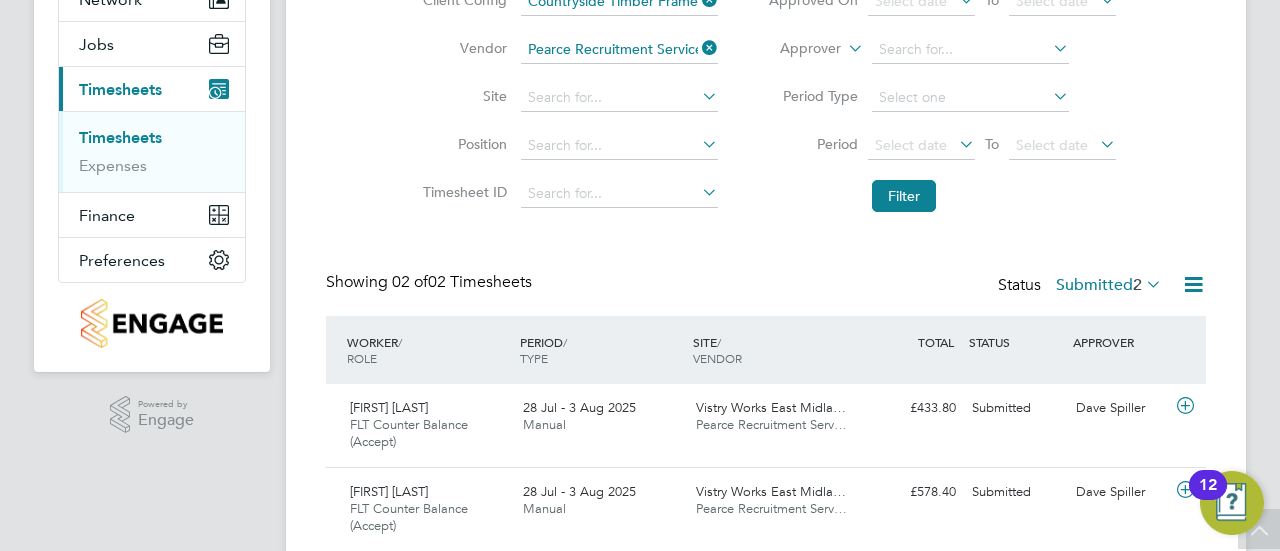 click 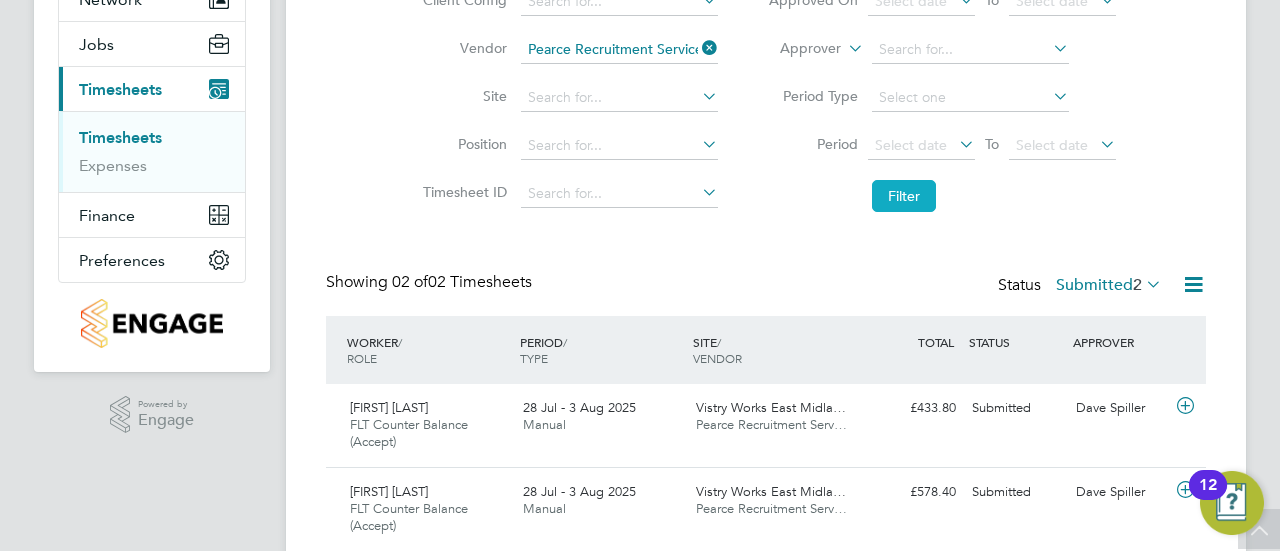 click on "Filter" 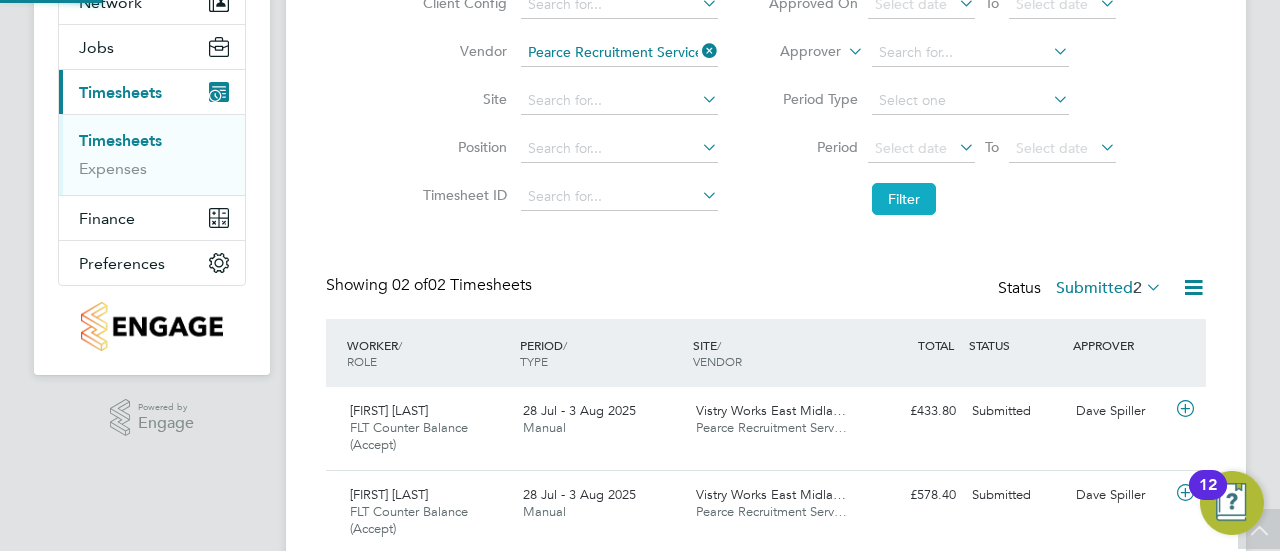 scroll, scrollTop: 216, scrollLeft: 0, axis: vertical 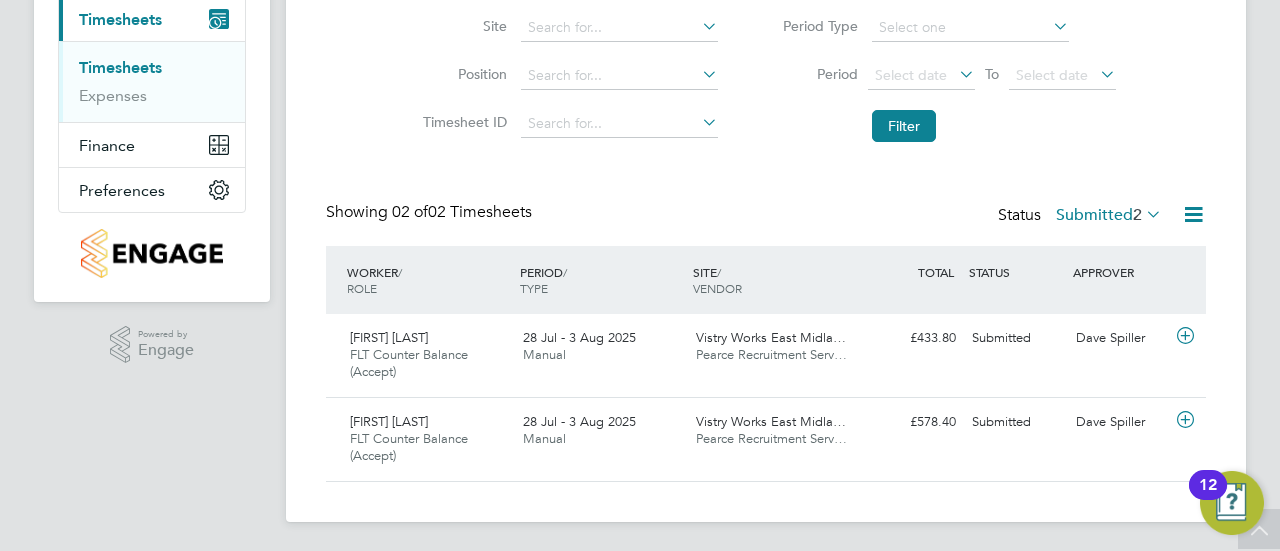 click on "Showing   02 of  02 Timesheets Status  Submitted  2" 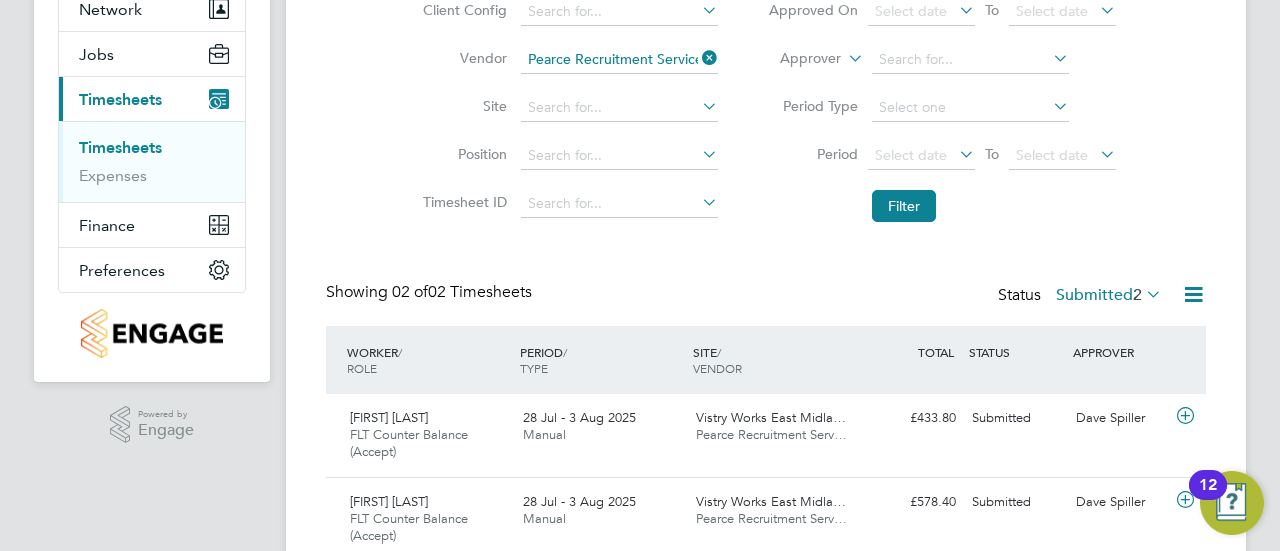 scroll, scrollTop: 286, scrollLeft: 0, axis: vertical 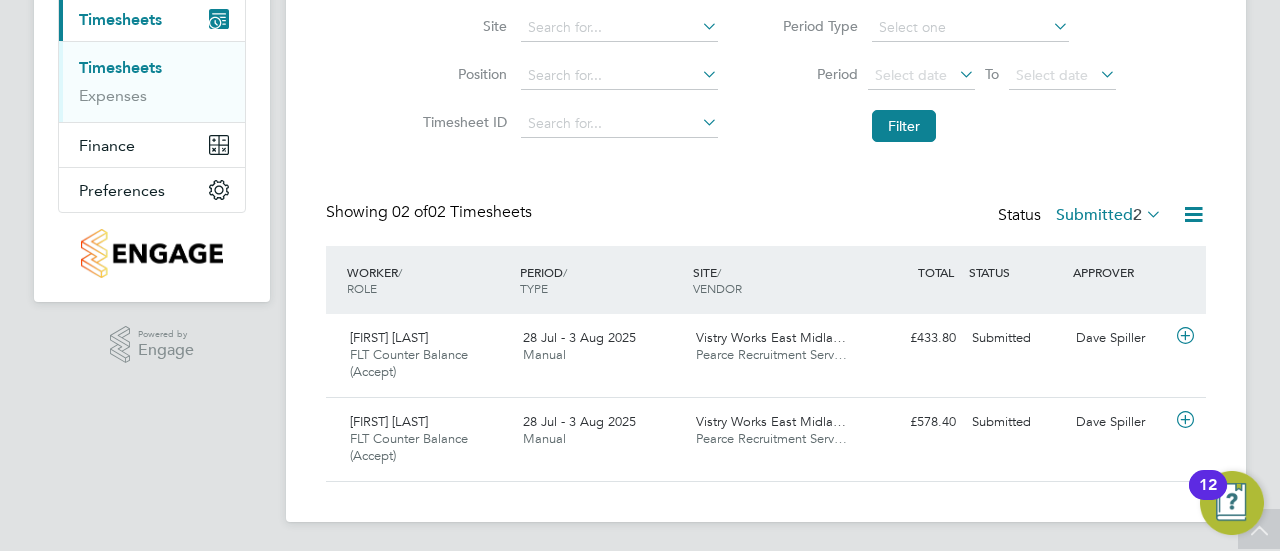 click on "Submitted  2" 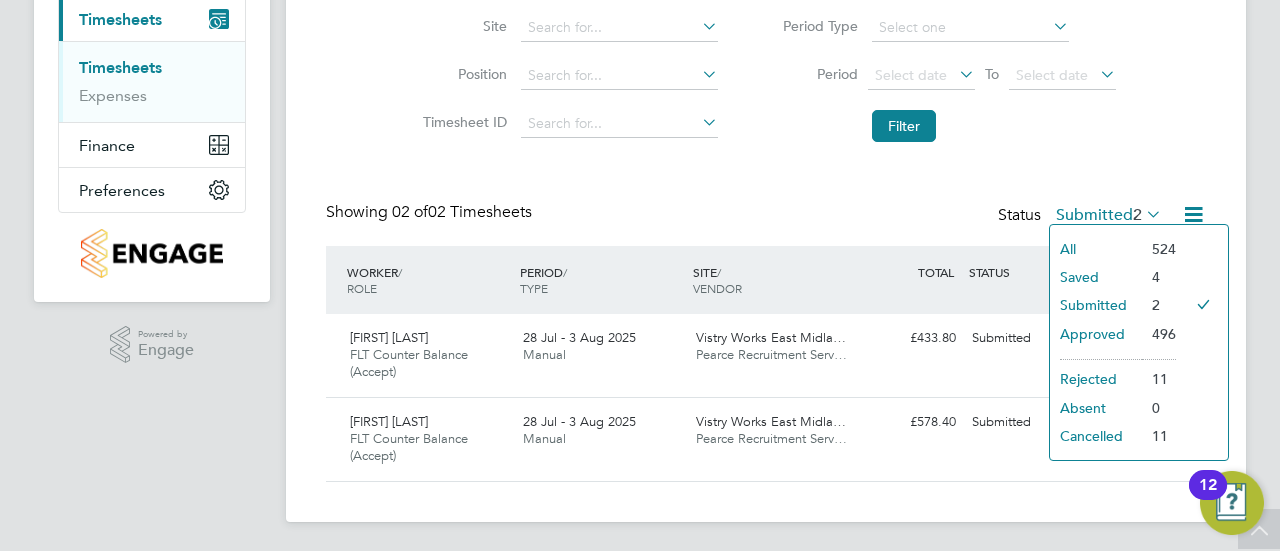 click on "Showing   02 of  02 Timesheets Status  Submitted  2" 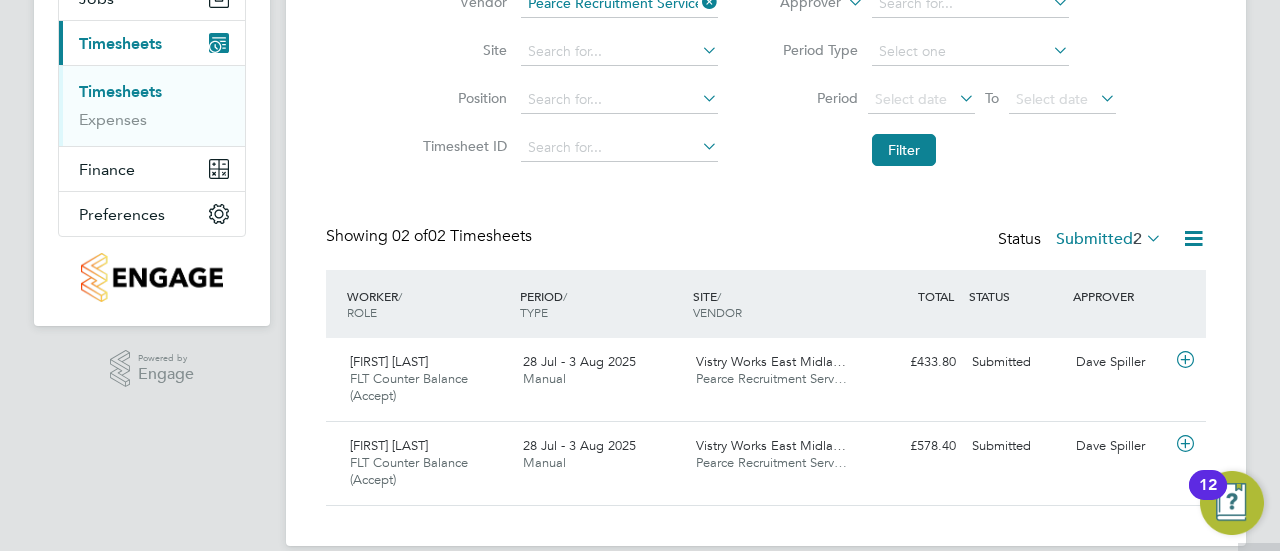 scroll, scrollTop: 286, scrollLeft: 0, axis: vertical 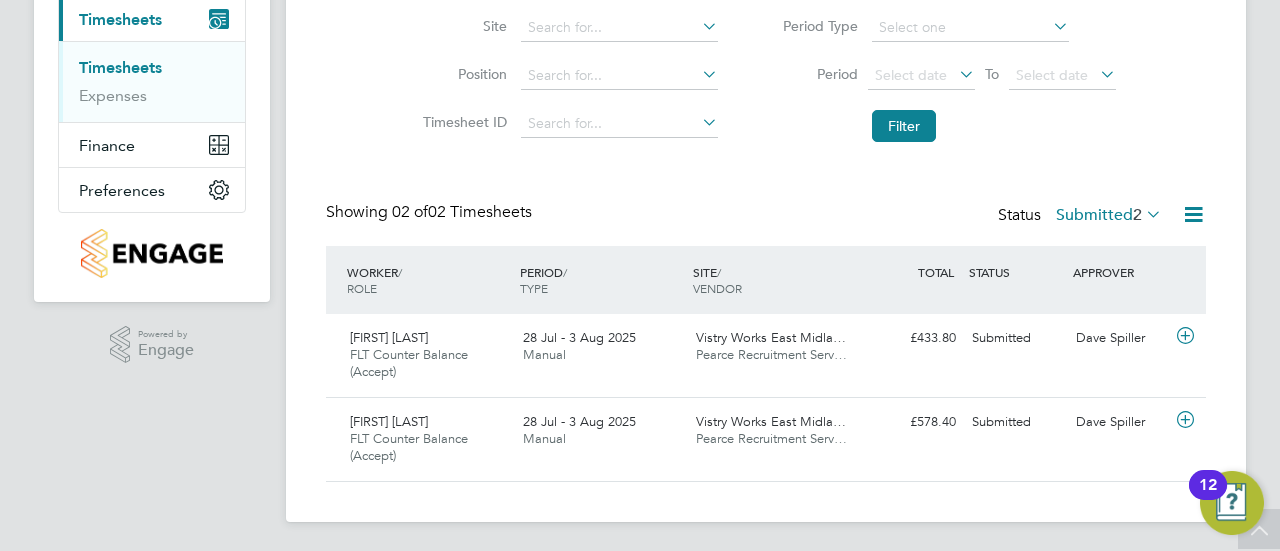 click on "Submitted  2" 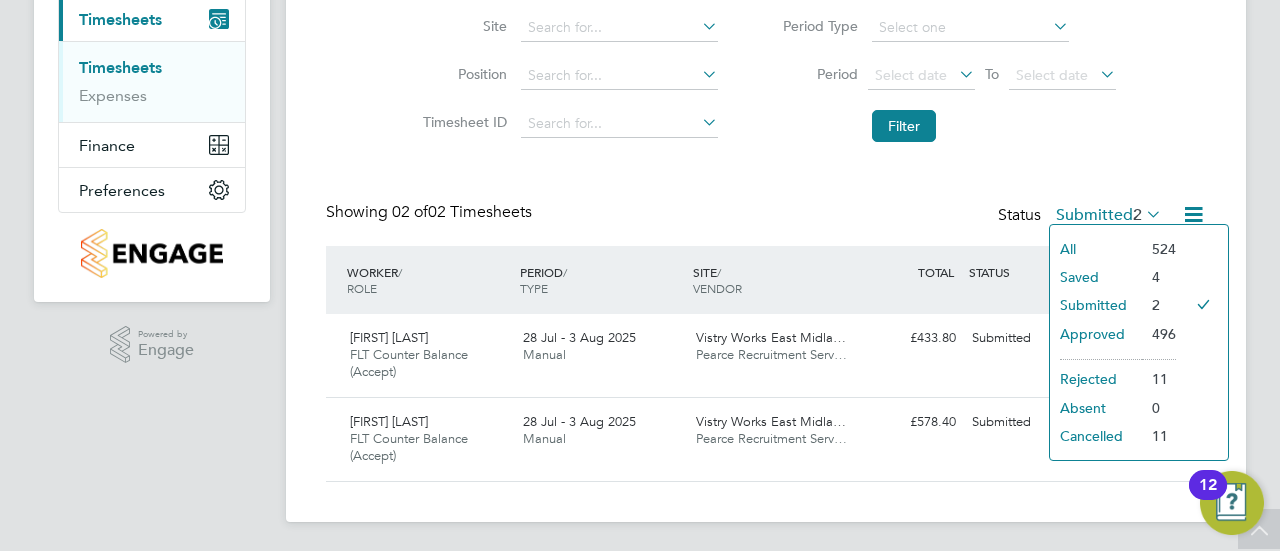 click on "Saved" 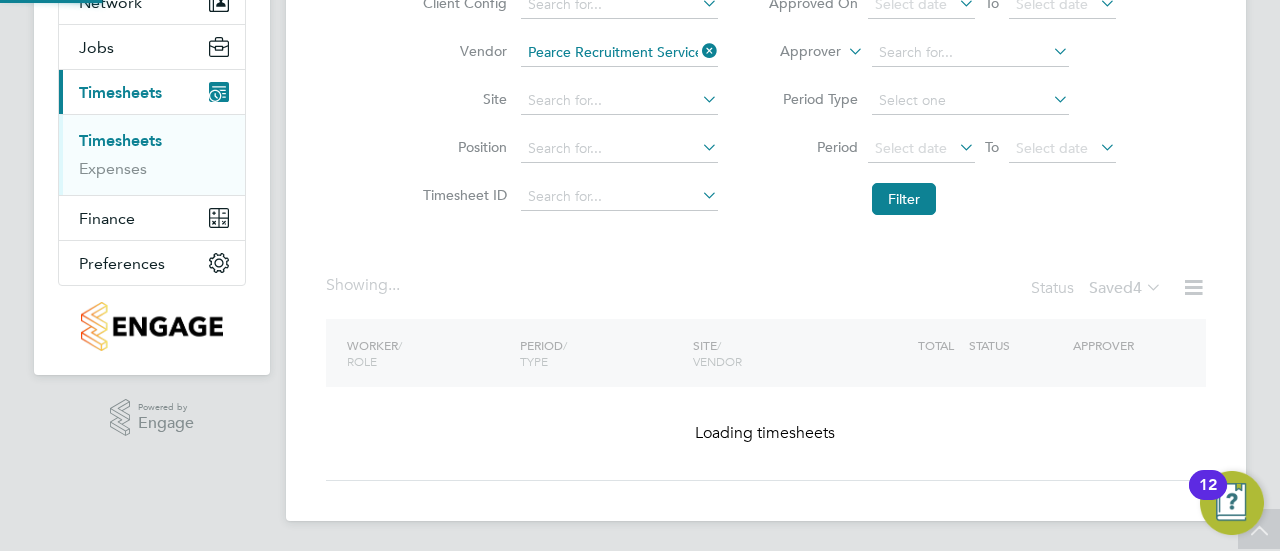 scroll, scrollTop: 286, scrollLeft: 0, axis: vertical 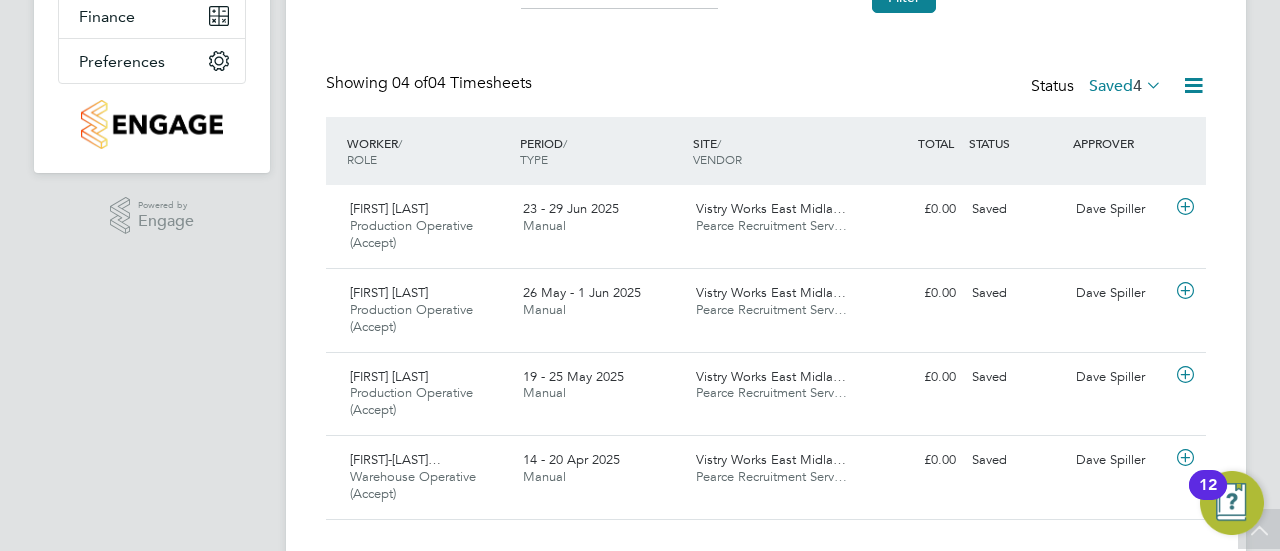 click on "4" 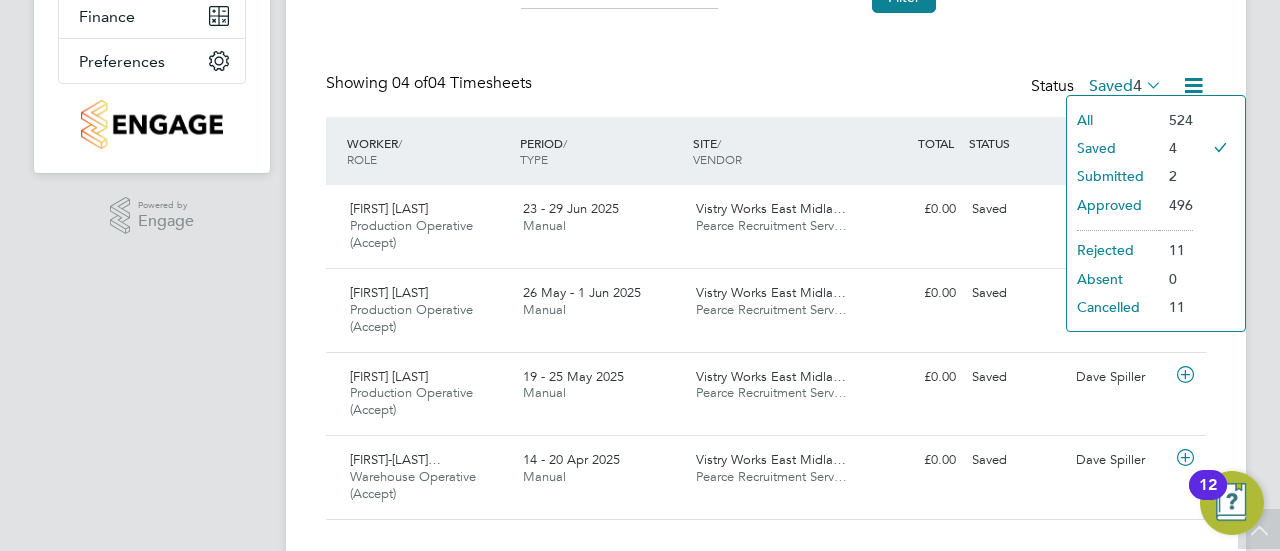 click on "Submitted" 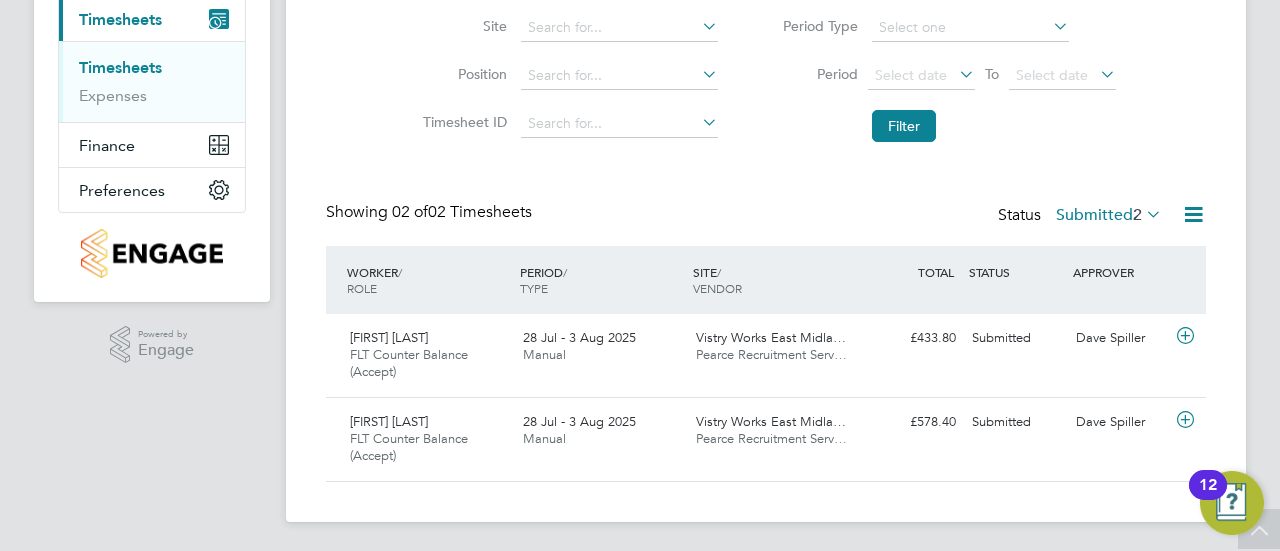 click on "Submitted  2" 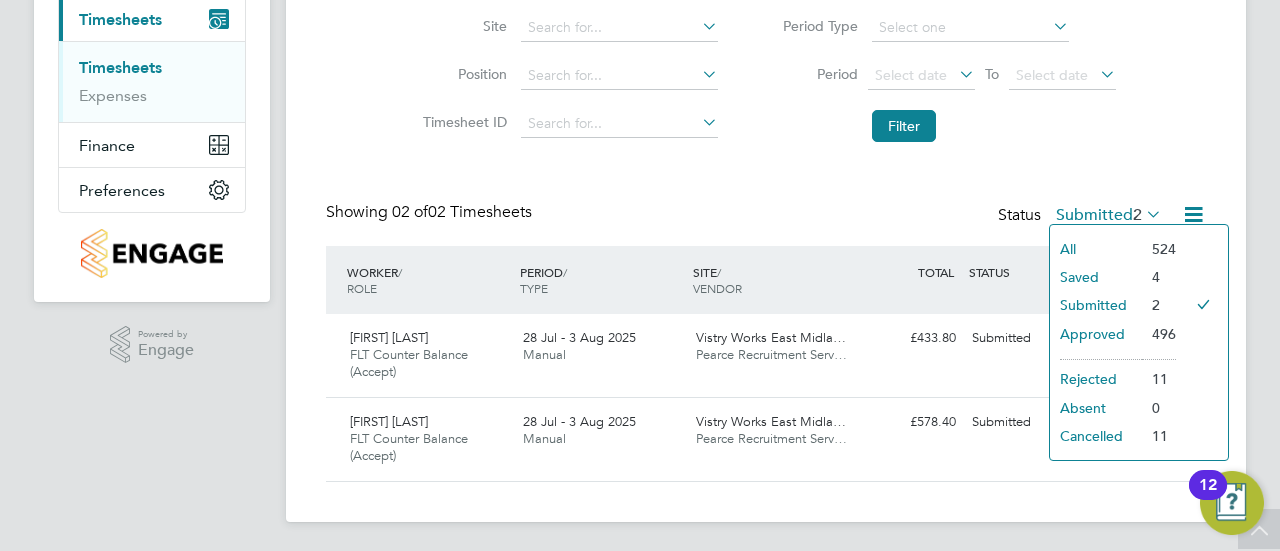 click on "Saved" 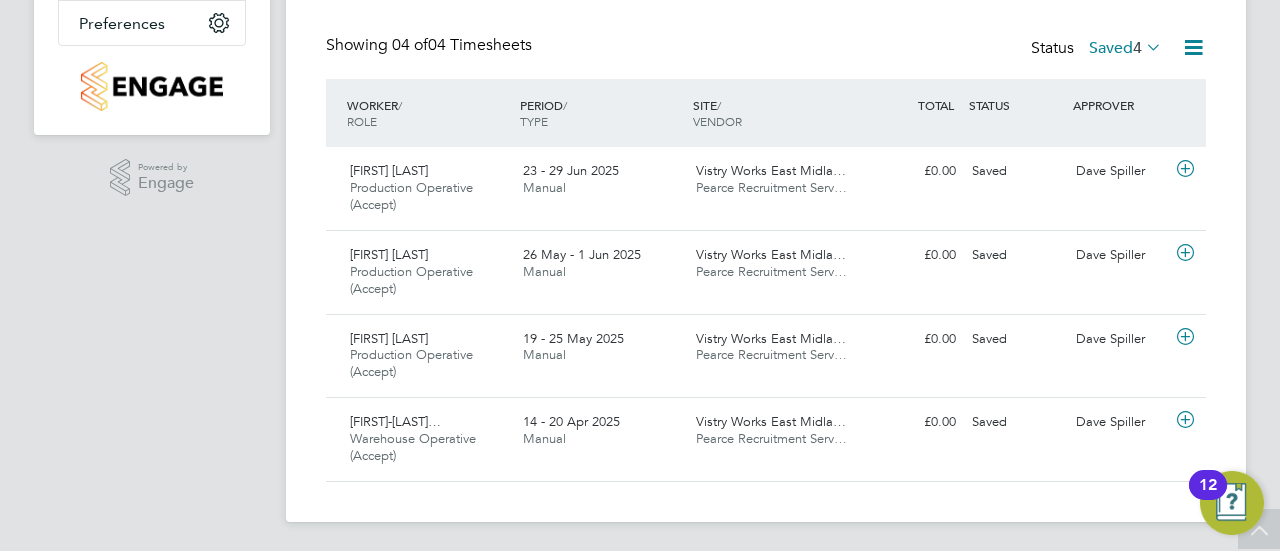 click on "Saved  4" 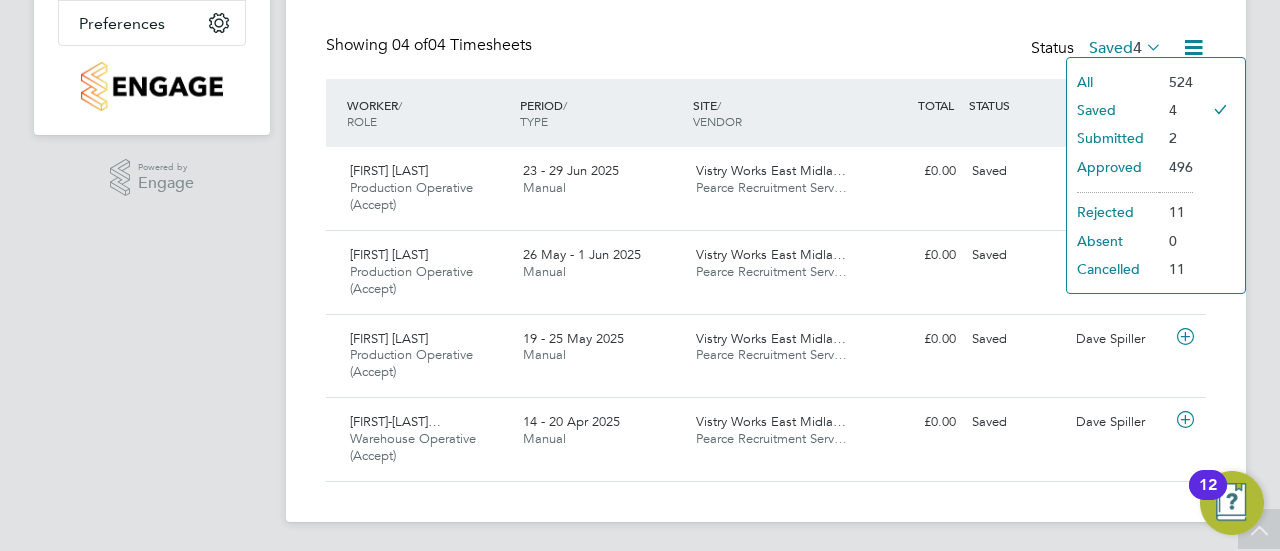 click on "Cancelled" 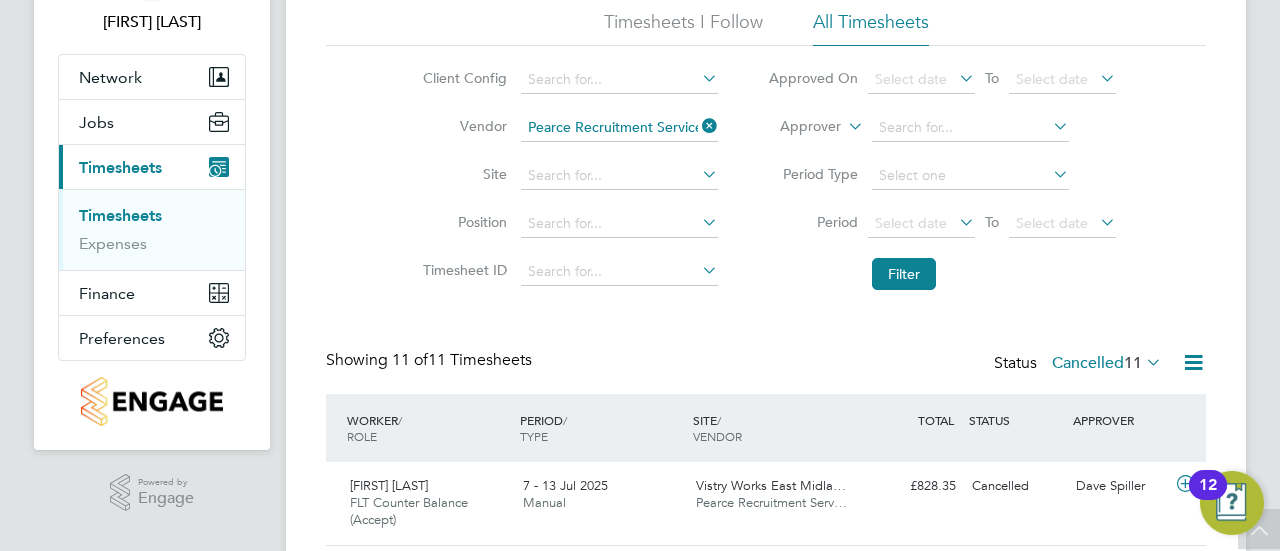 click on "Cancelled  11" 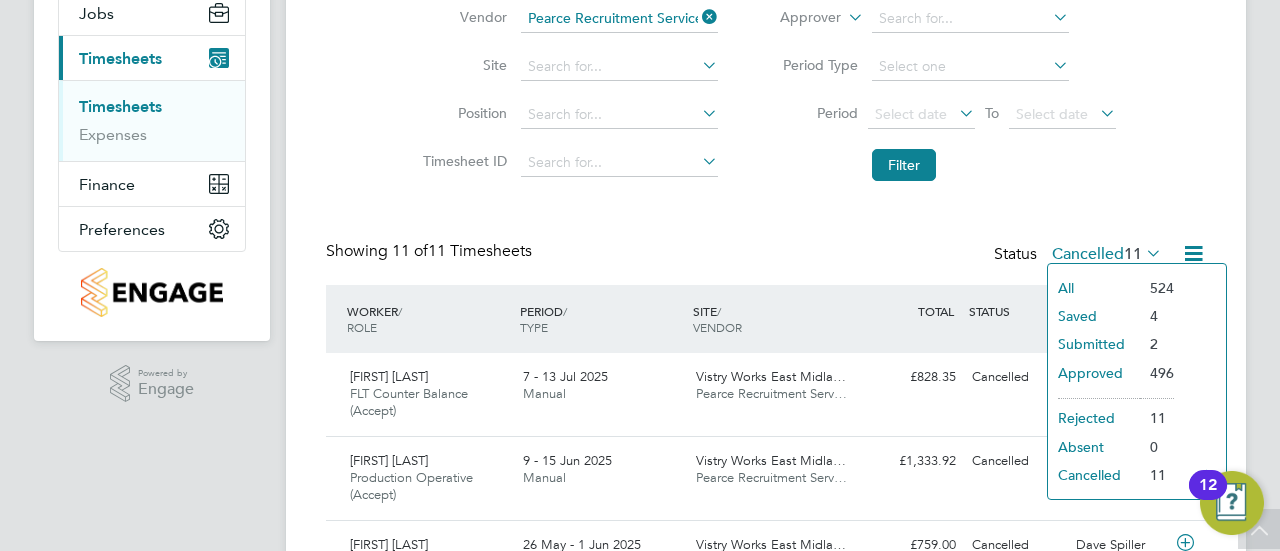 click on "Submitted" 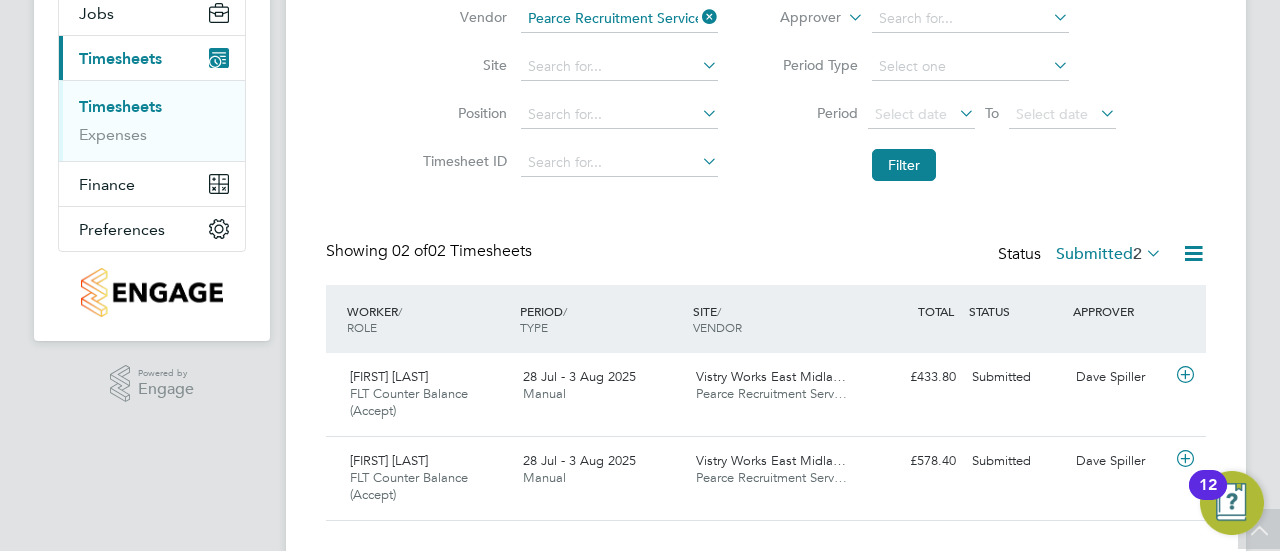 click on "Submitted  2" 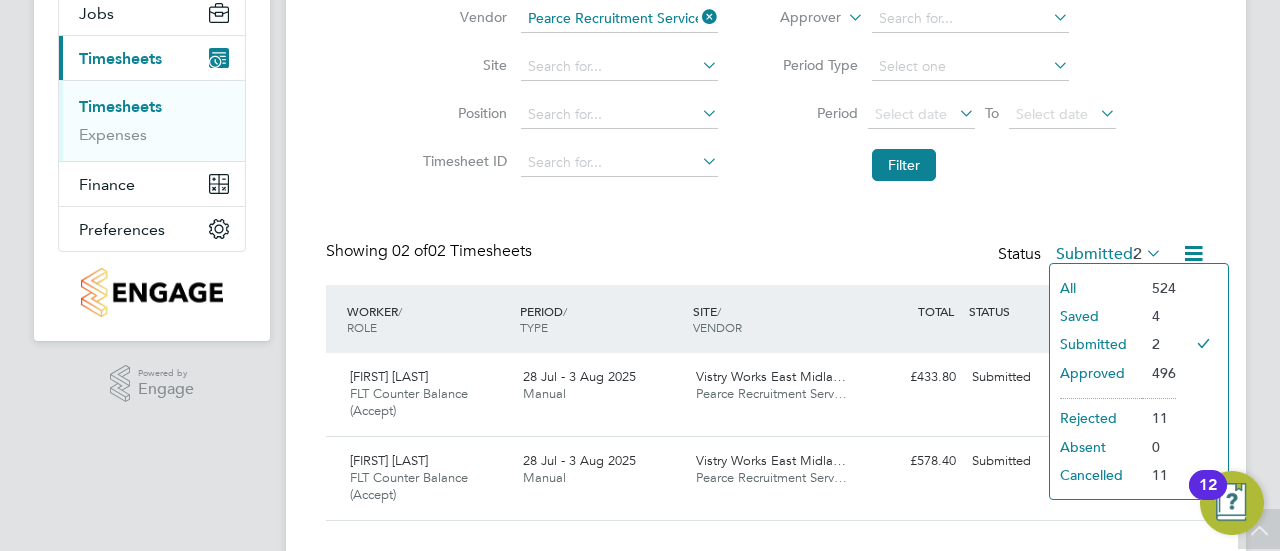 click on "All" 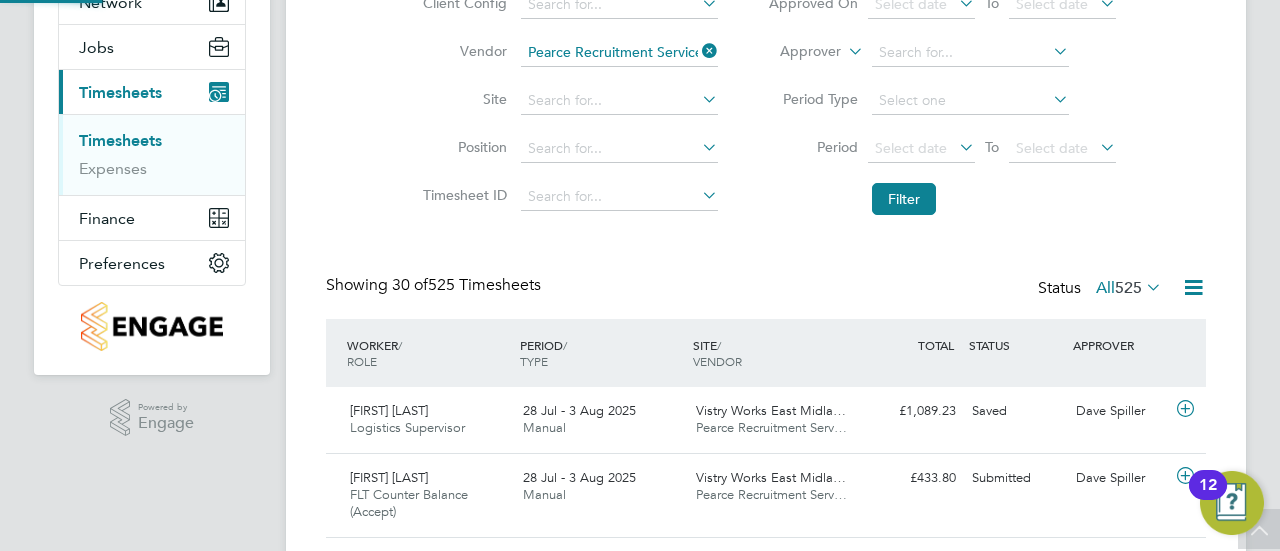 scroll, scrollTop: 247, scrollLeft: 0, axis: vertical 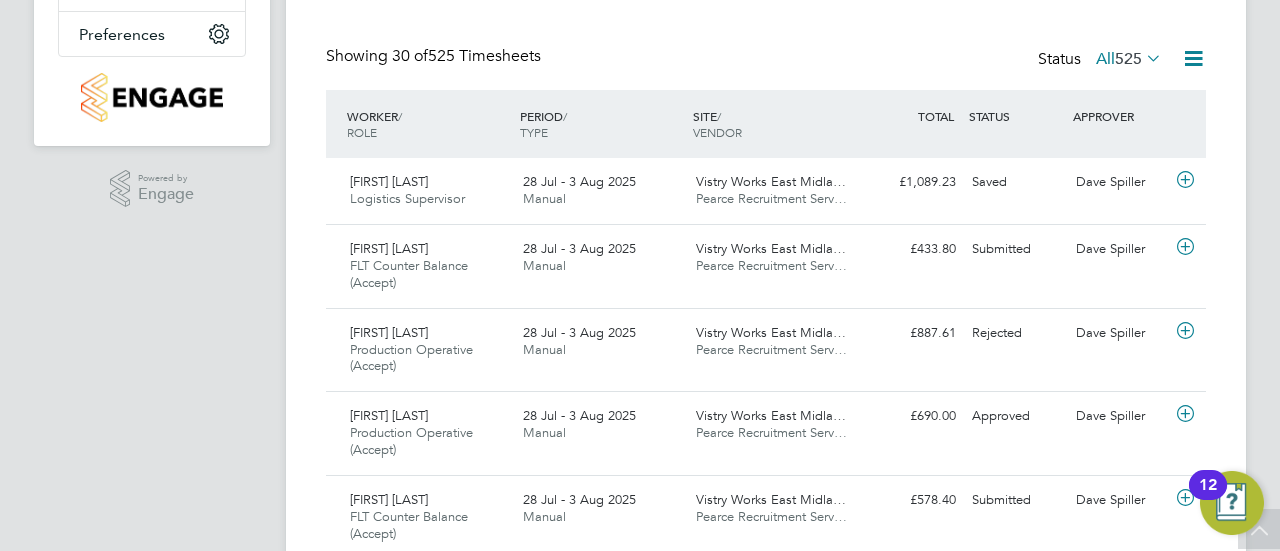 click on "525" 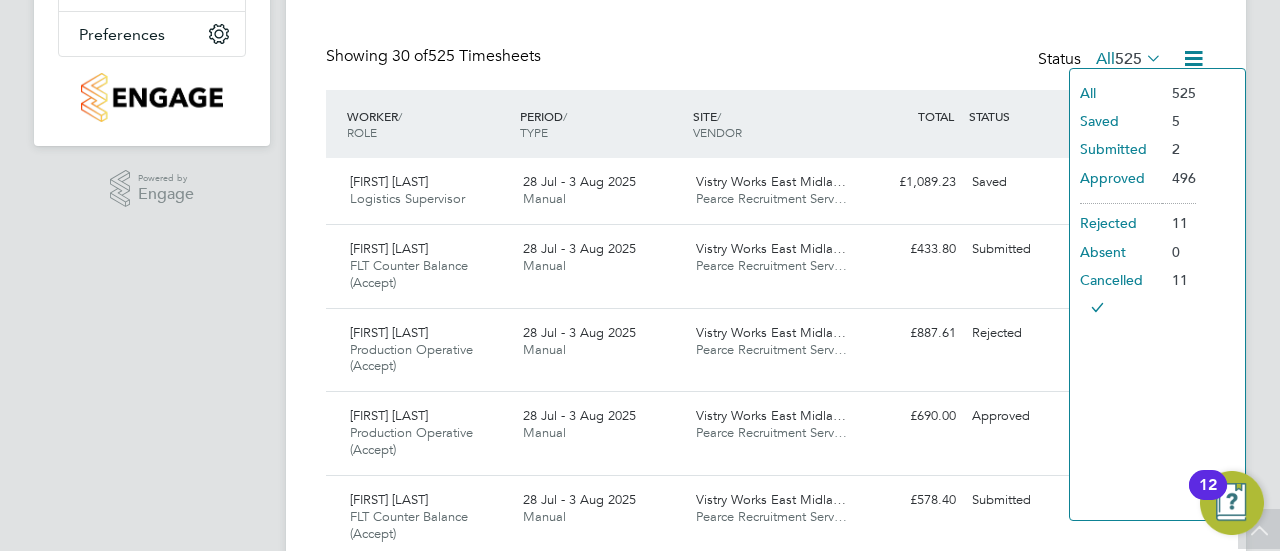 click on "Approved" 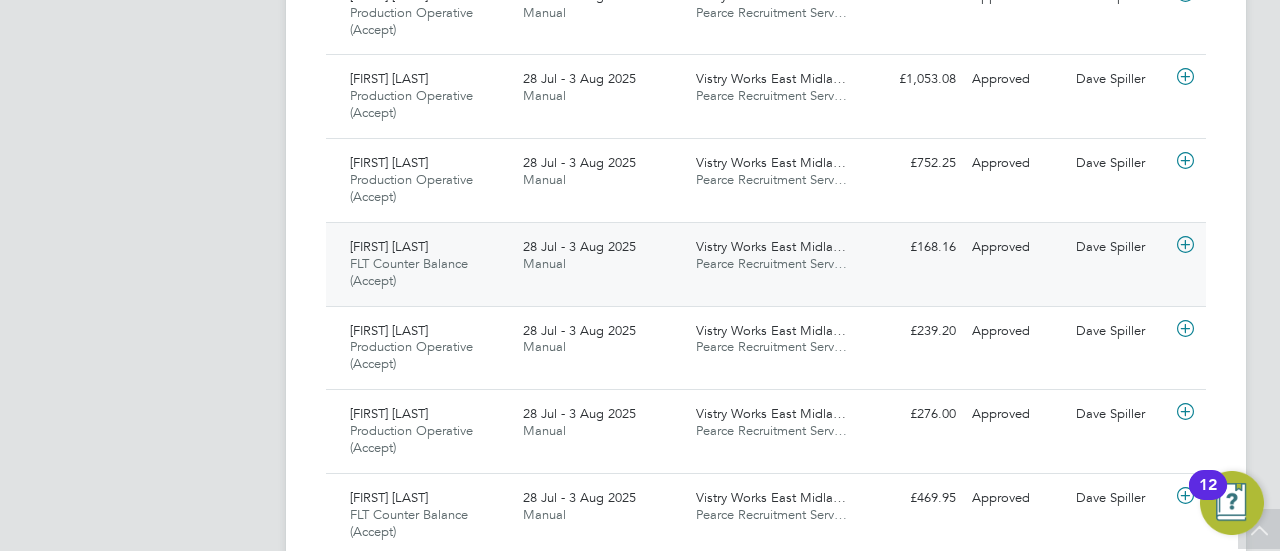 click on "[FIRST] [LAST]" 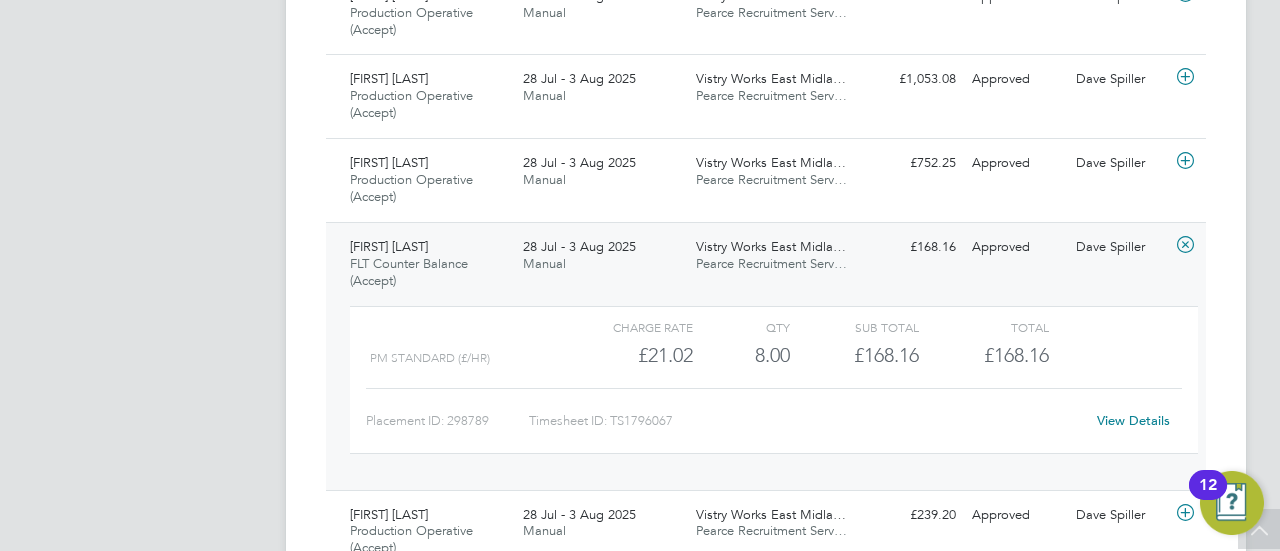 click on "View Details" 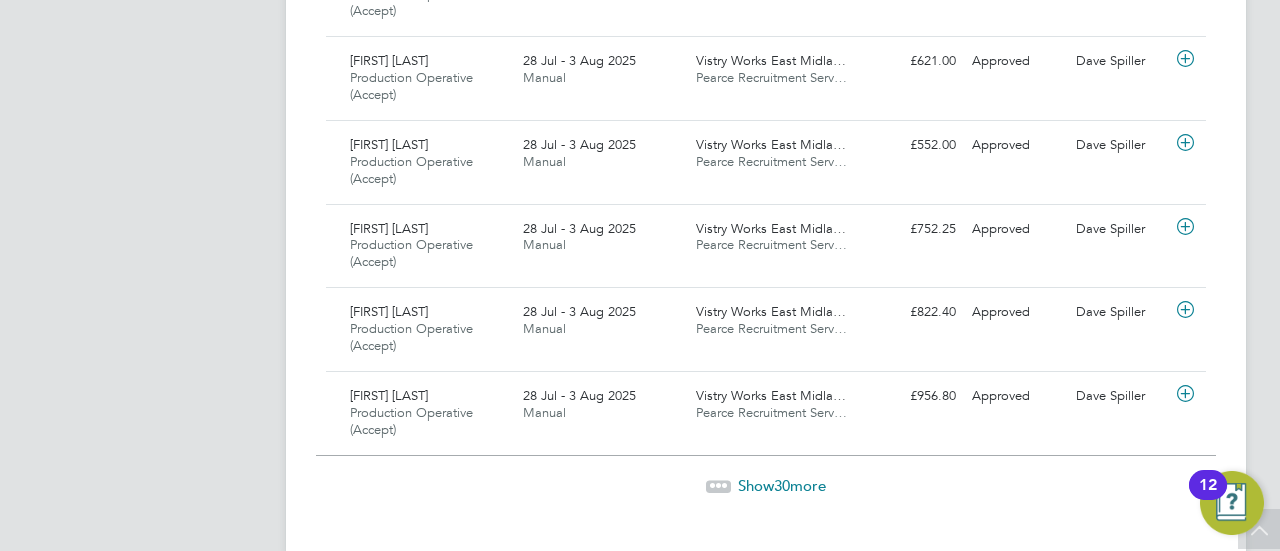 scroll, scrollTop: 2830, scrollLeft: 0, axis: vertical 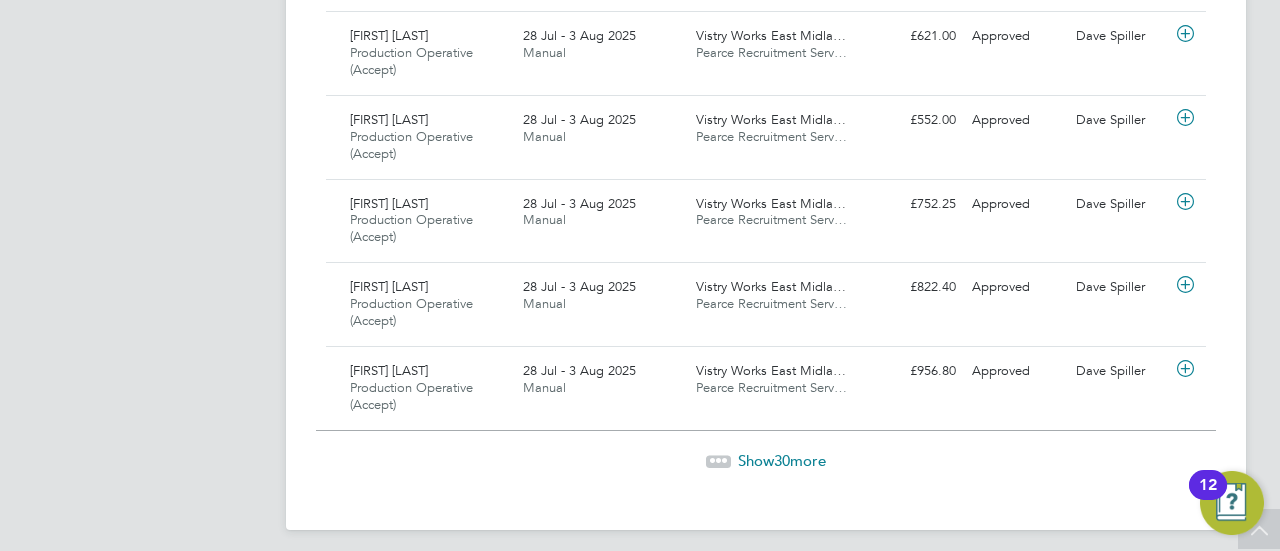 click on "30" 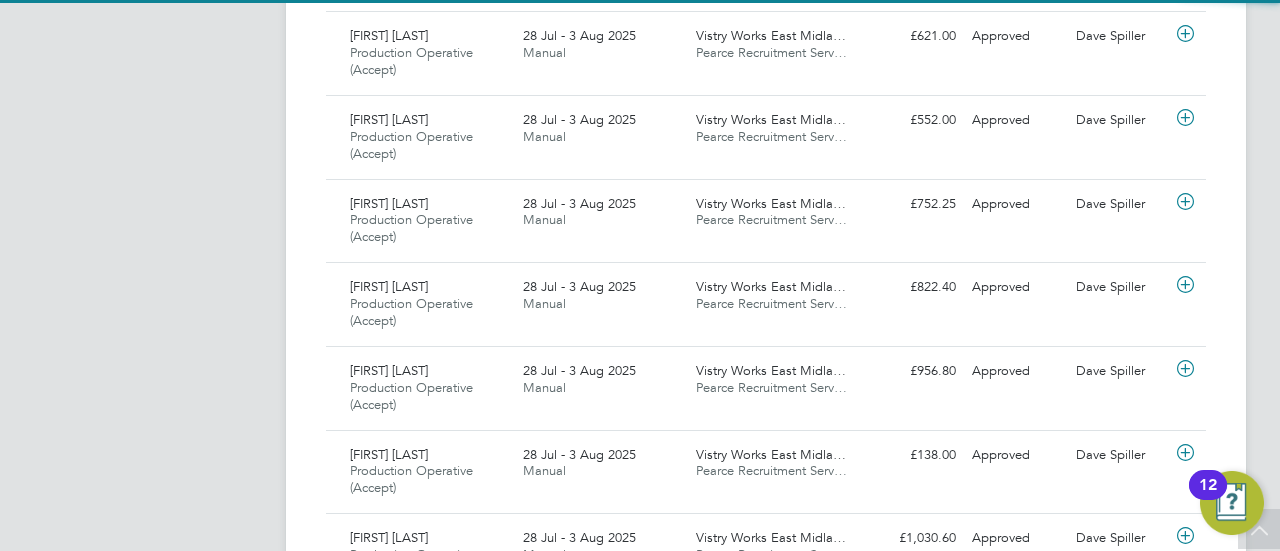 scroll, scrollTop: 10, scrollLeft: 10, axis: both 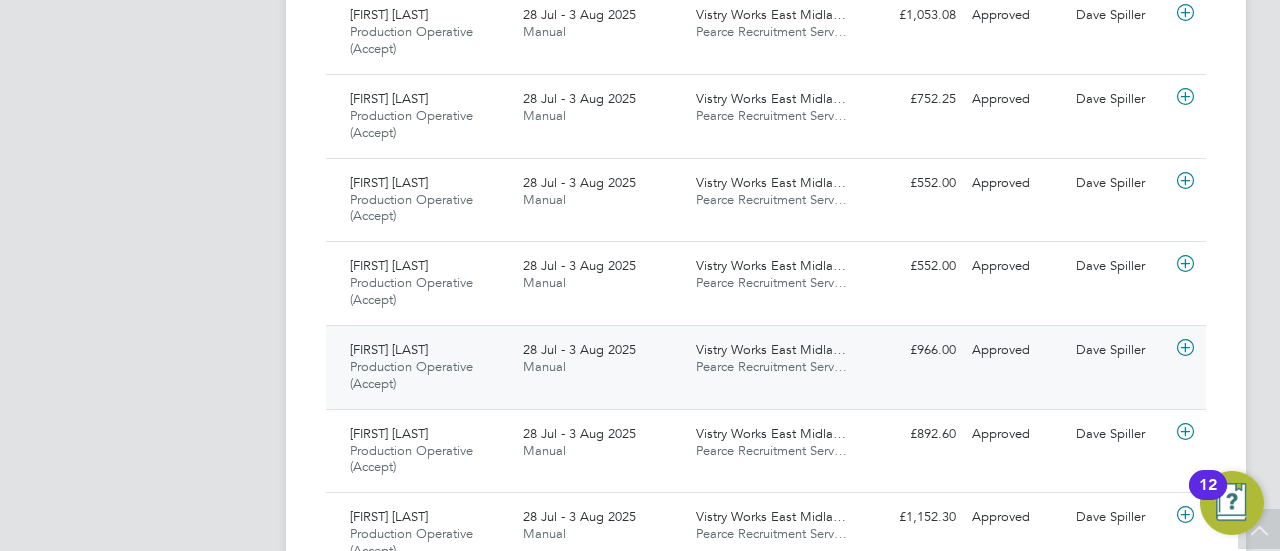 click on "[FIRST] [LAST] Production Operative (Accept)   [DATE] - [DATE] [DATE] - [DATE] Manual Vistry Works East Midla… Pearce Recruitment Serv… £966.00 Approved Approved Dave Spiller" 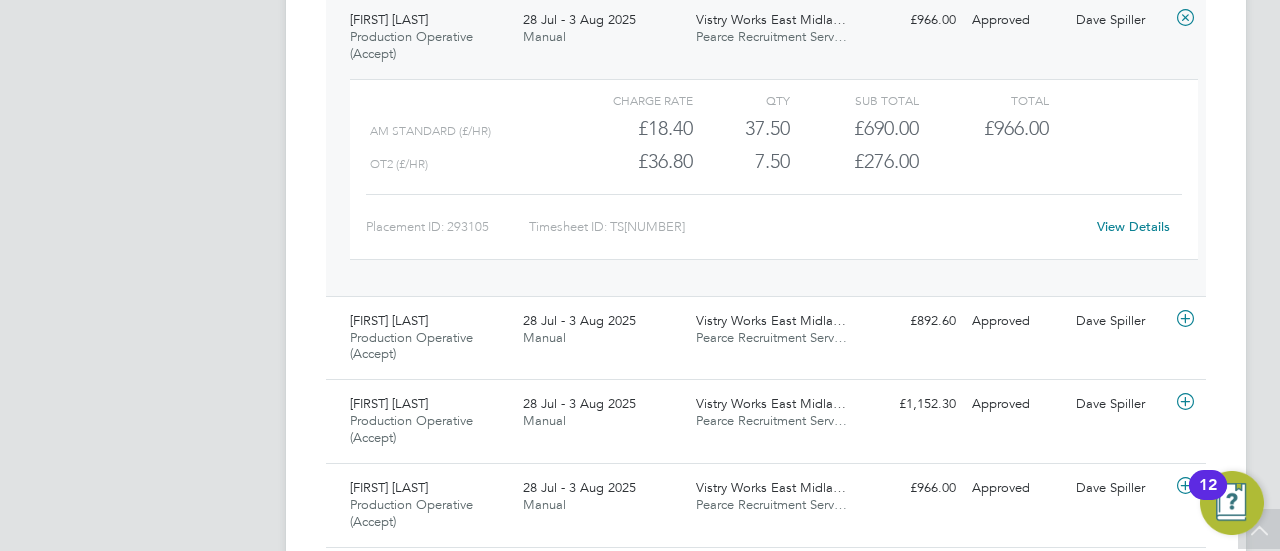 click on "View Details" 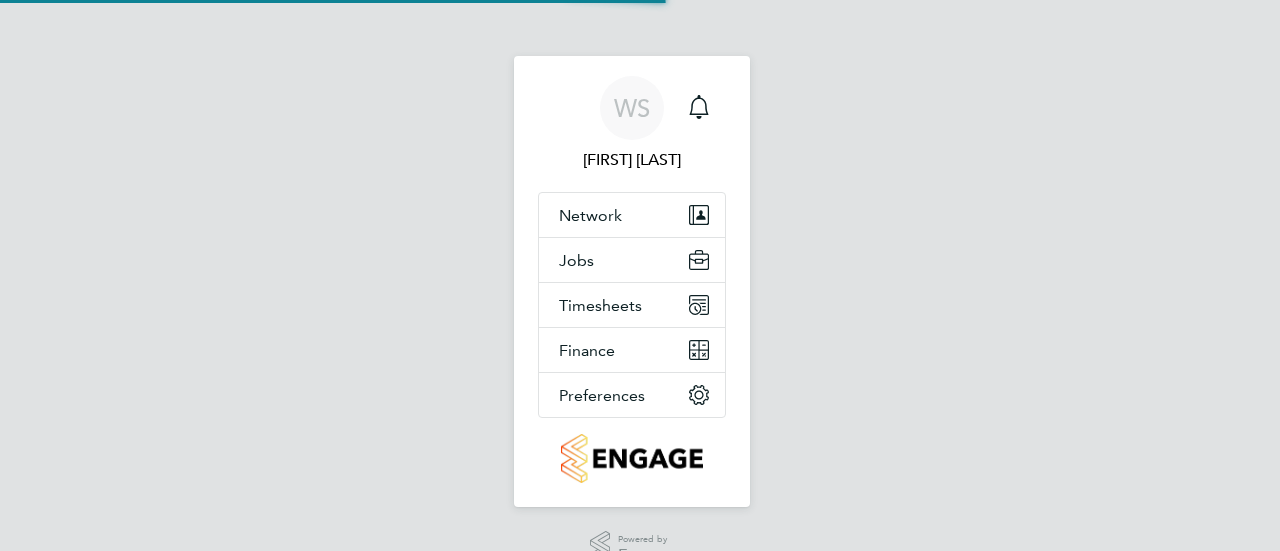 scroll, scrollTop: 0, scrollLeft: 0, axis: both 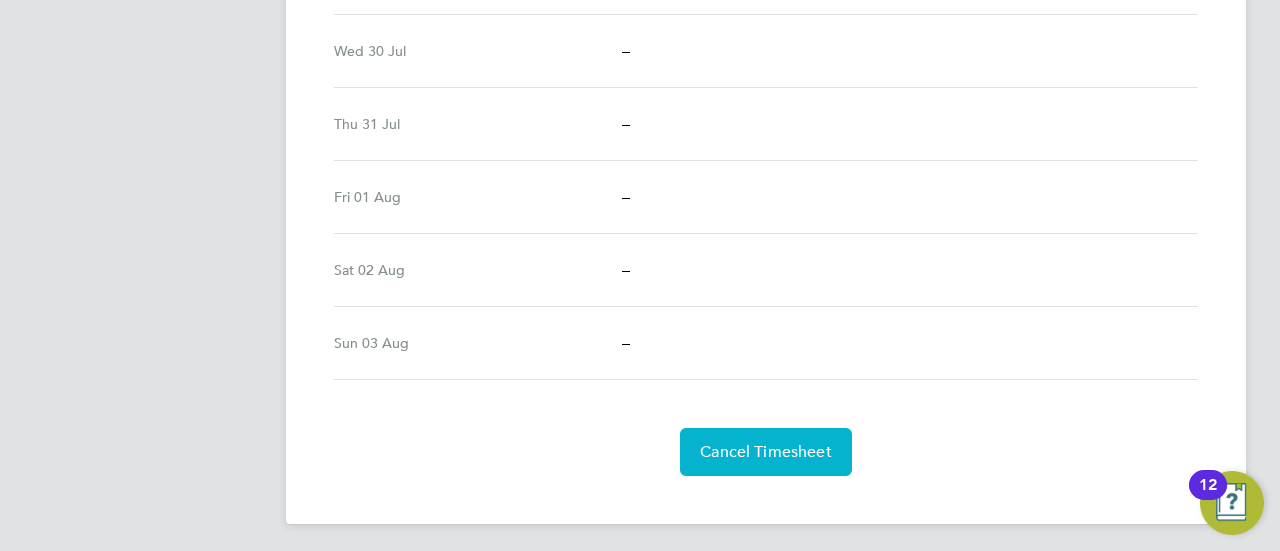 click on "Cancel Timesheet" 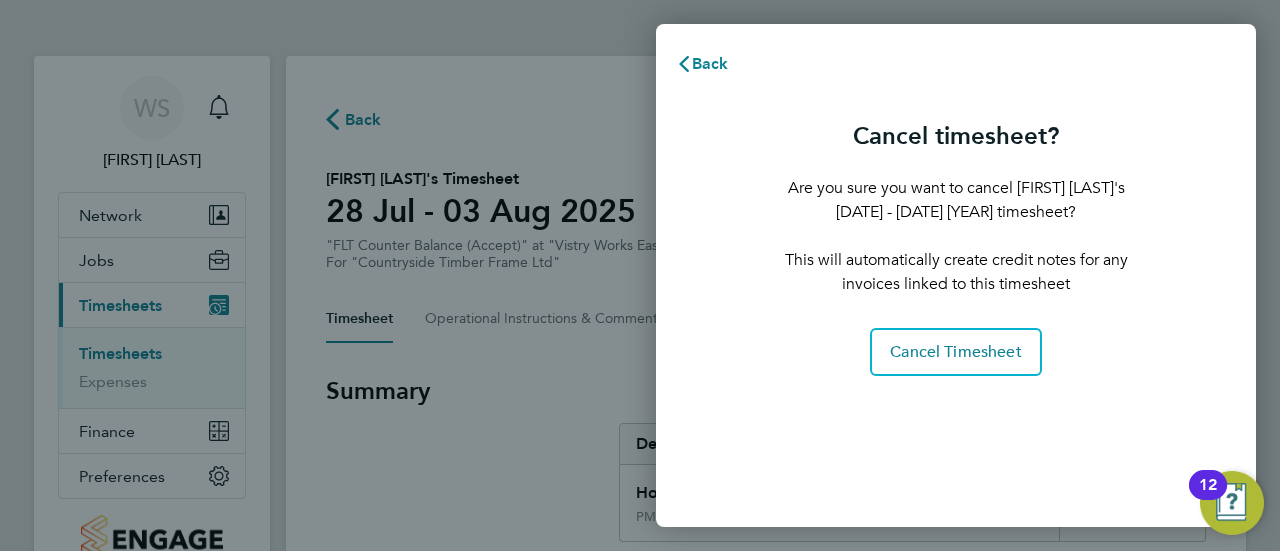 scroll, scrollTop: 0, scrollLeft: 0, axis: both 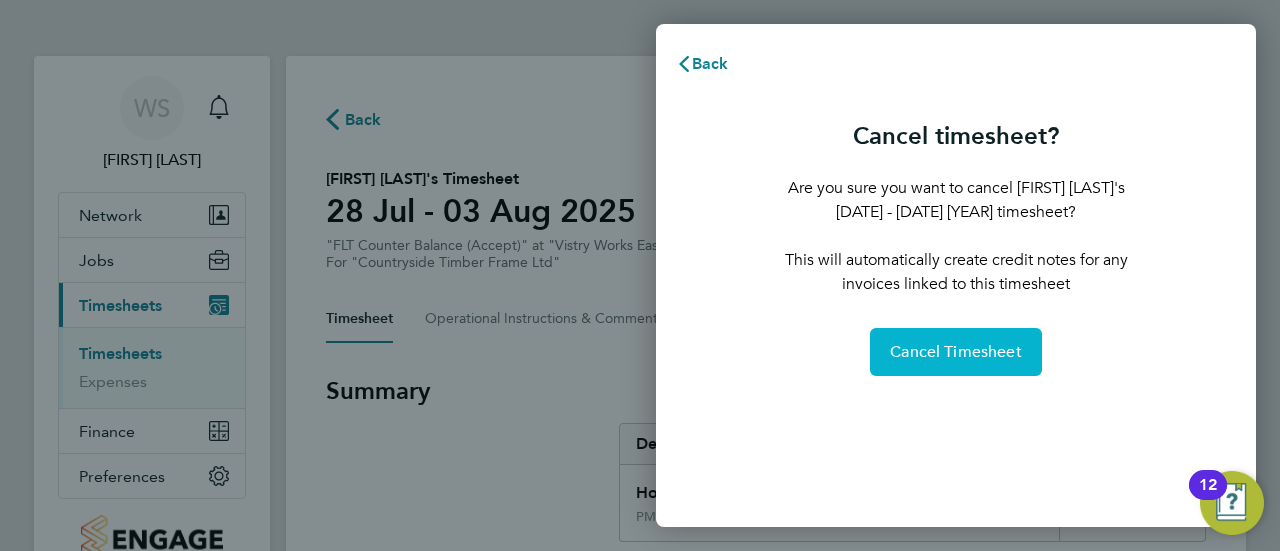 click on "Cancel Timesheet" 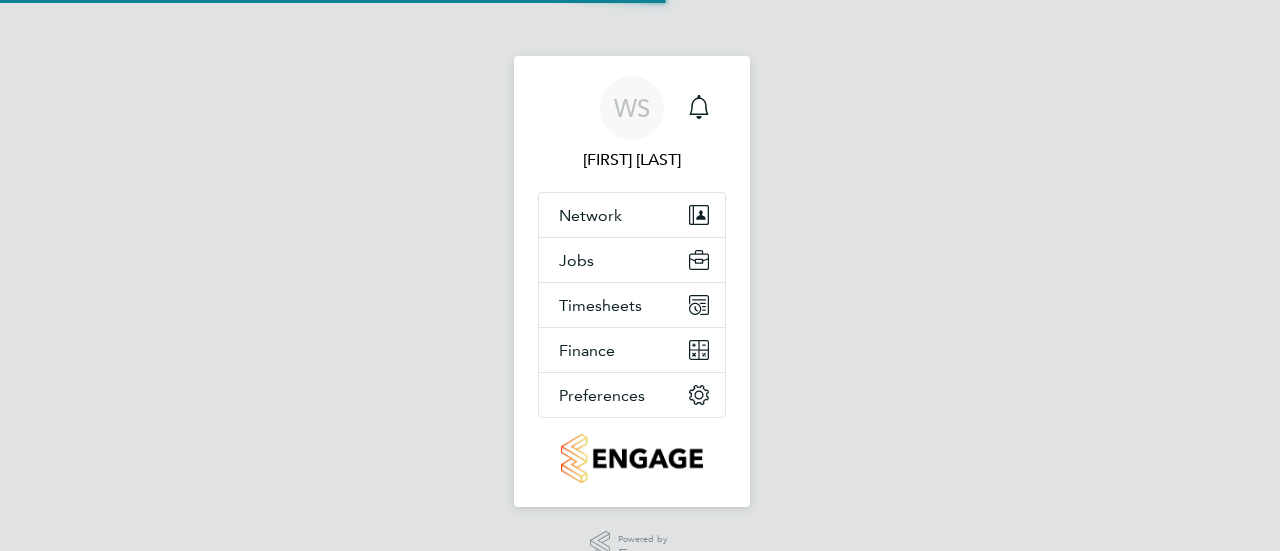 scroll, scrollTop: 0, scrollLeft: 0, axis: both 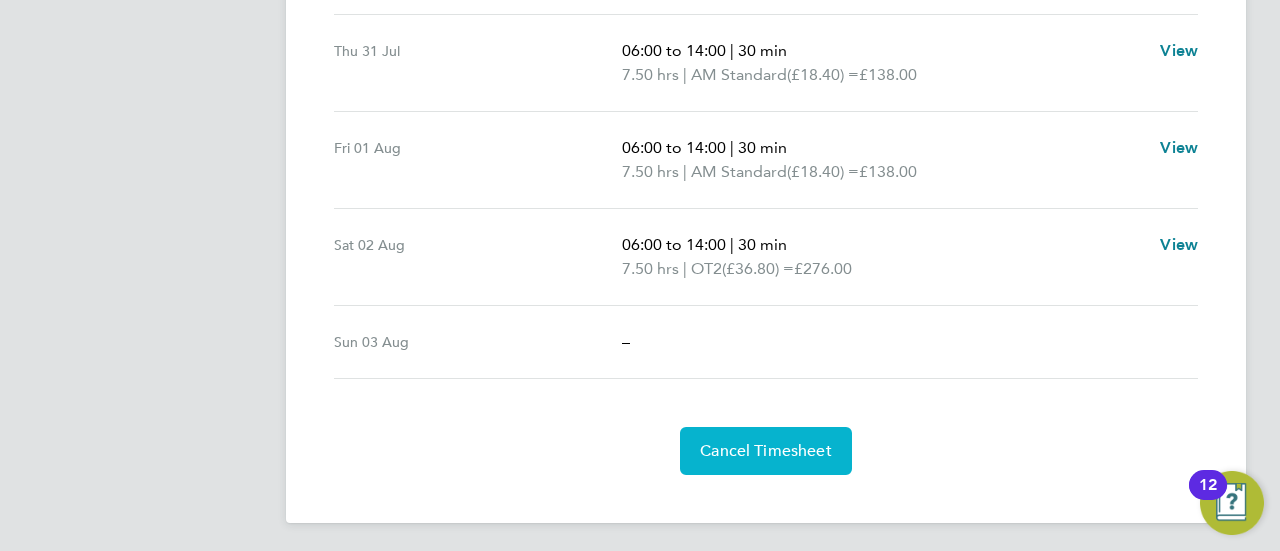 click on "Cancel Timesheet" 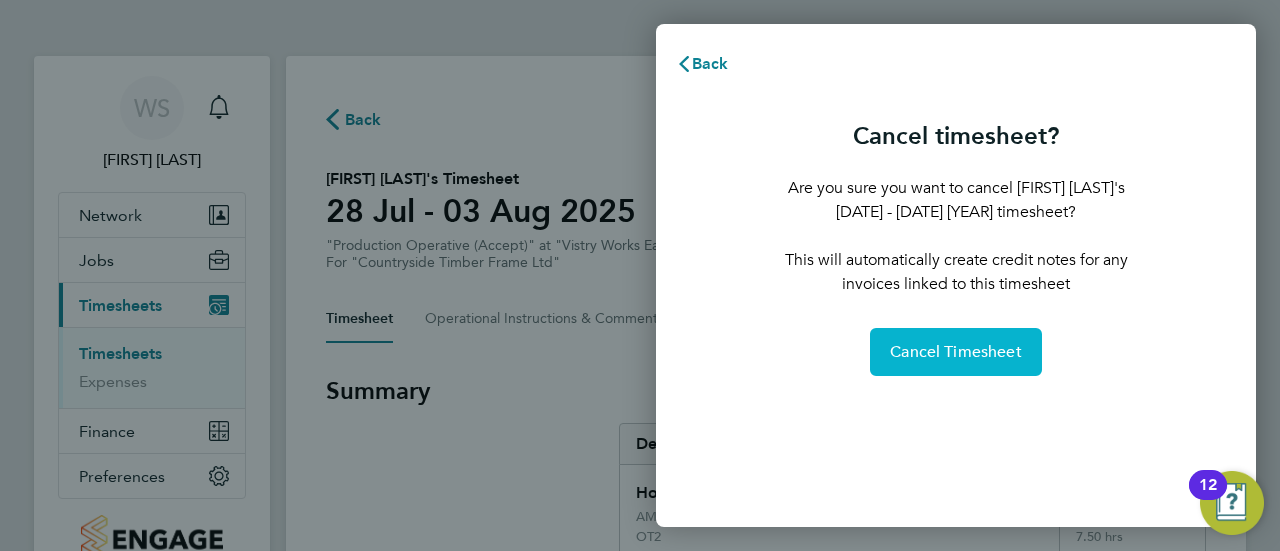 click on "Cancel Timesheet" 